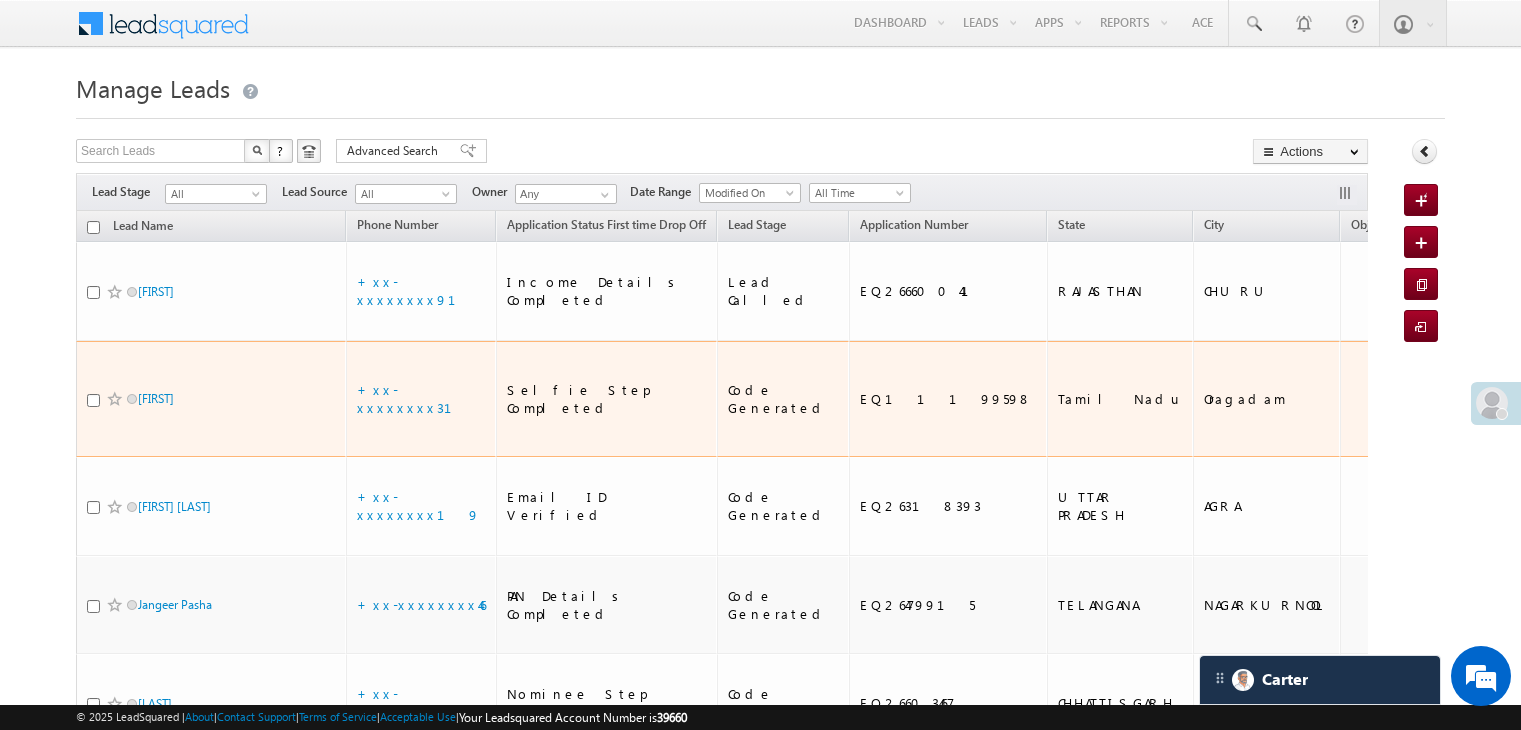 scroll, scrollTop: 0, scrollLeft: 0, axis: both 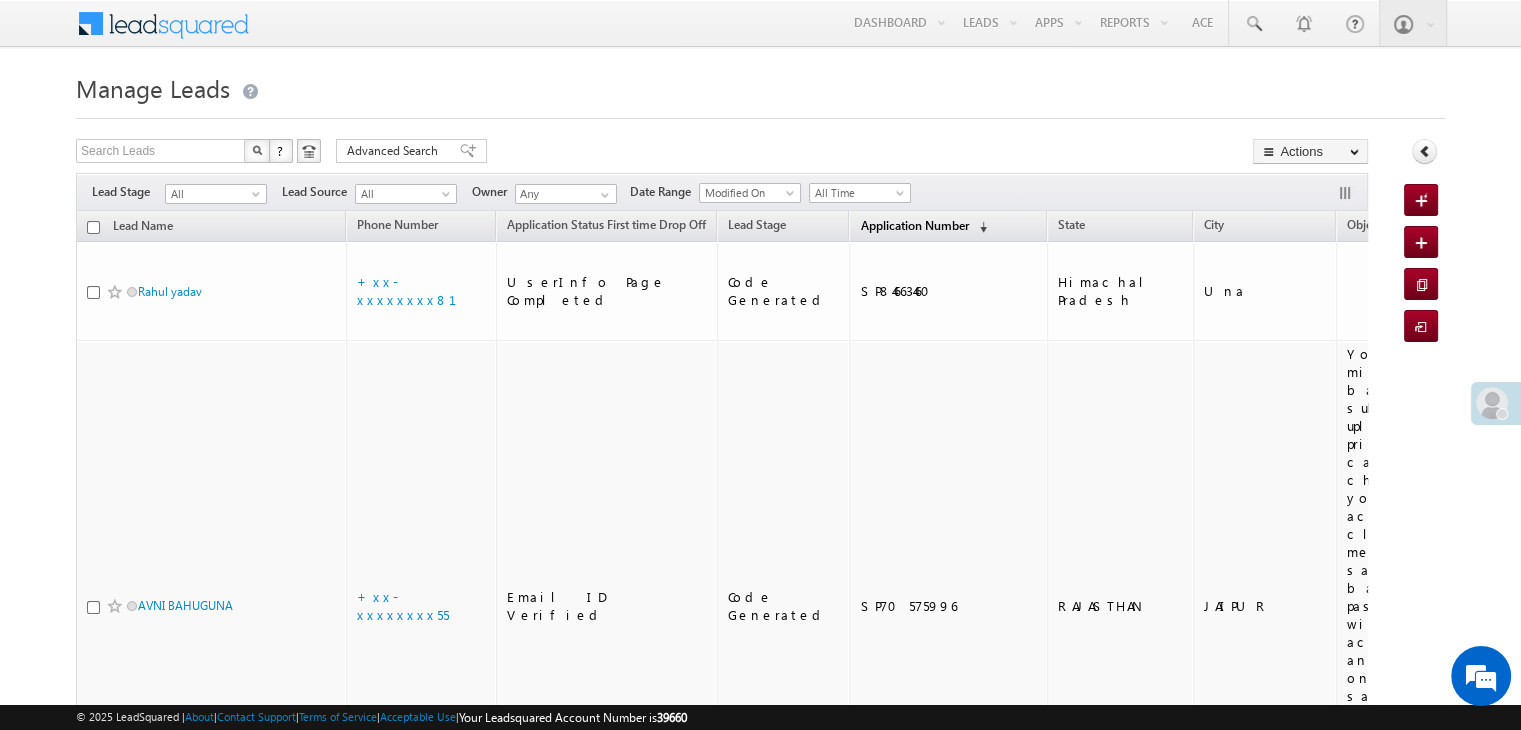 click on "Application Number" at bounding box center (914, 225) 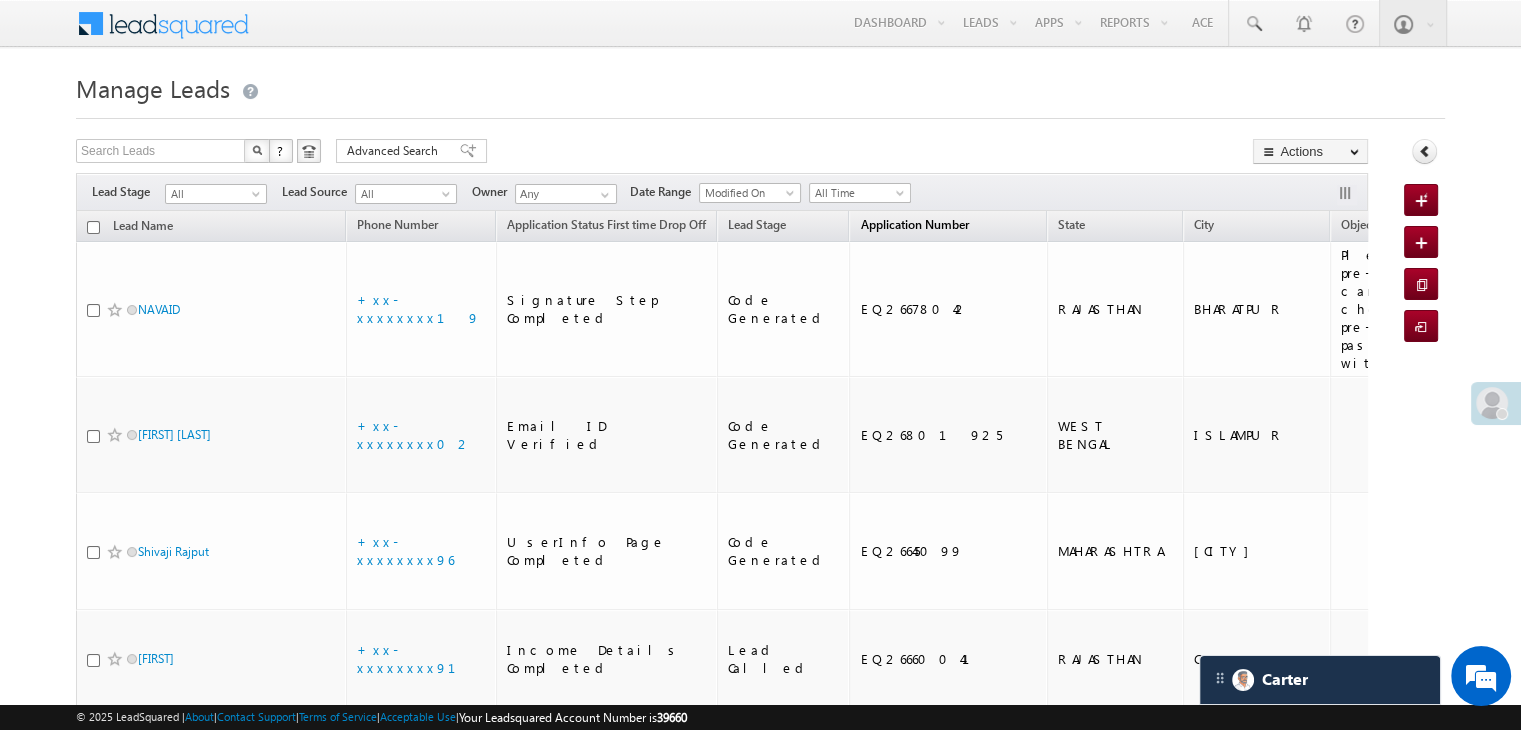 scroll, scrollTop: 0, scrollLeft: 0, axis: both 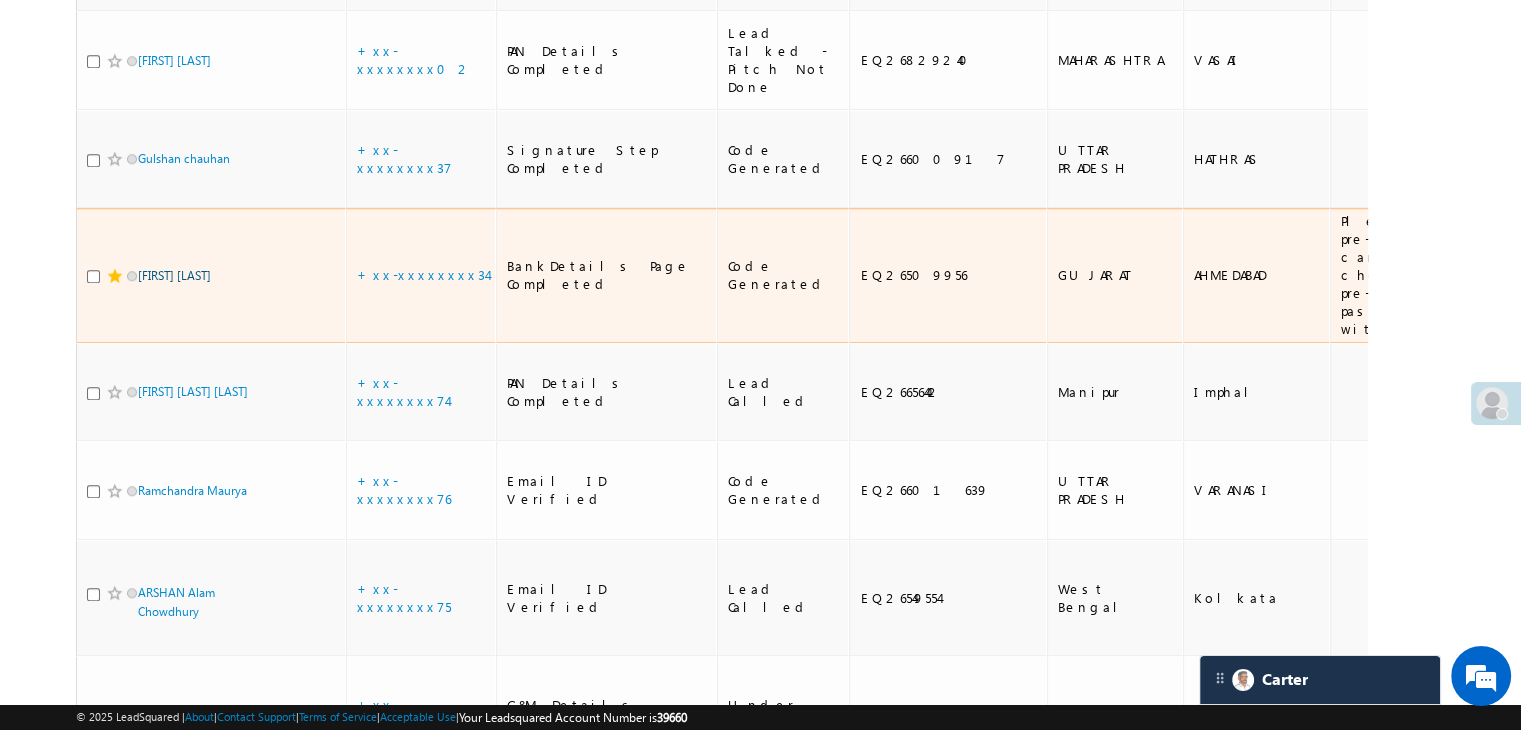 click on "[FIRST] [LAST]" at bounding box center (174, 275) 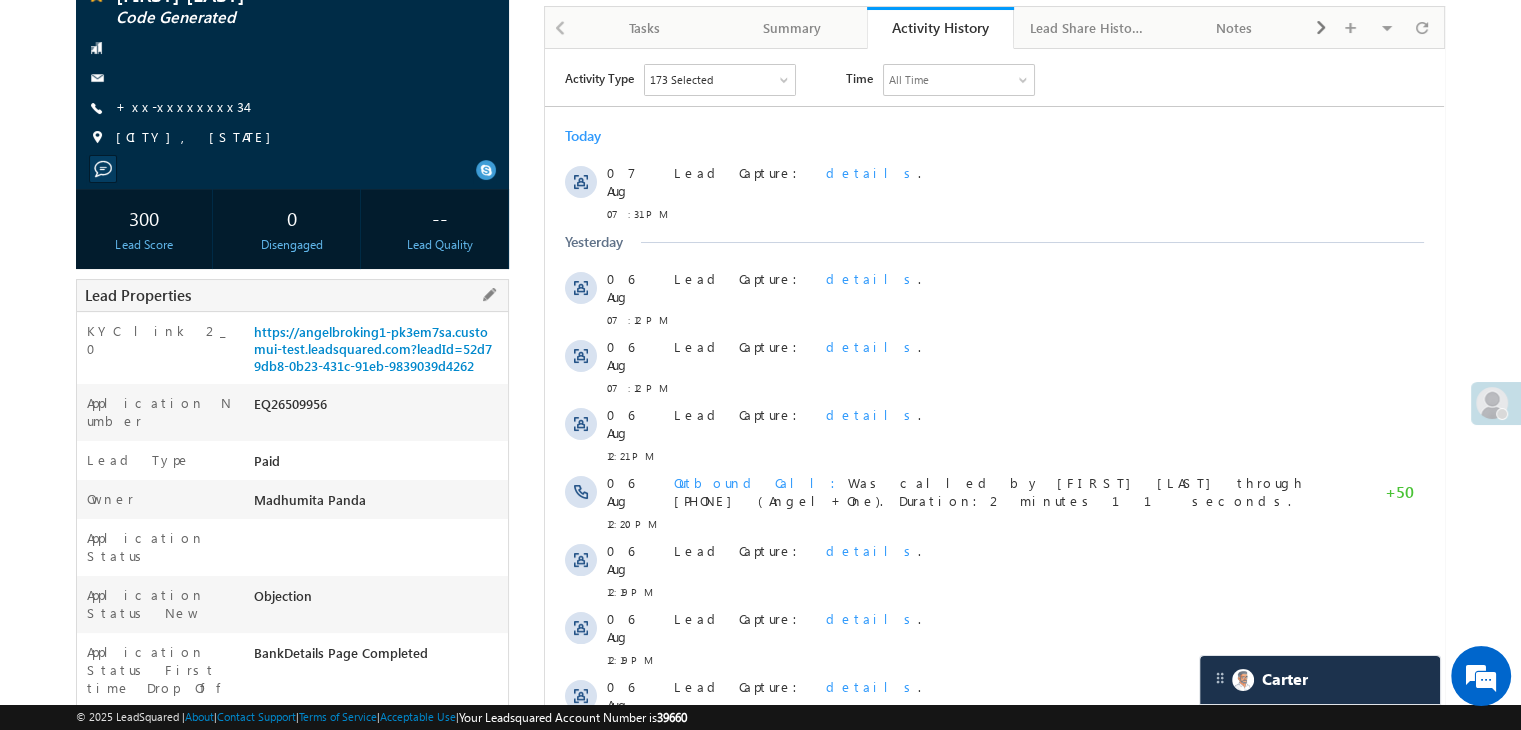 scroll, scrollTop: 200, scrollLeft: 0, axis: vertical 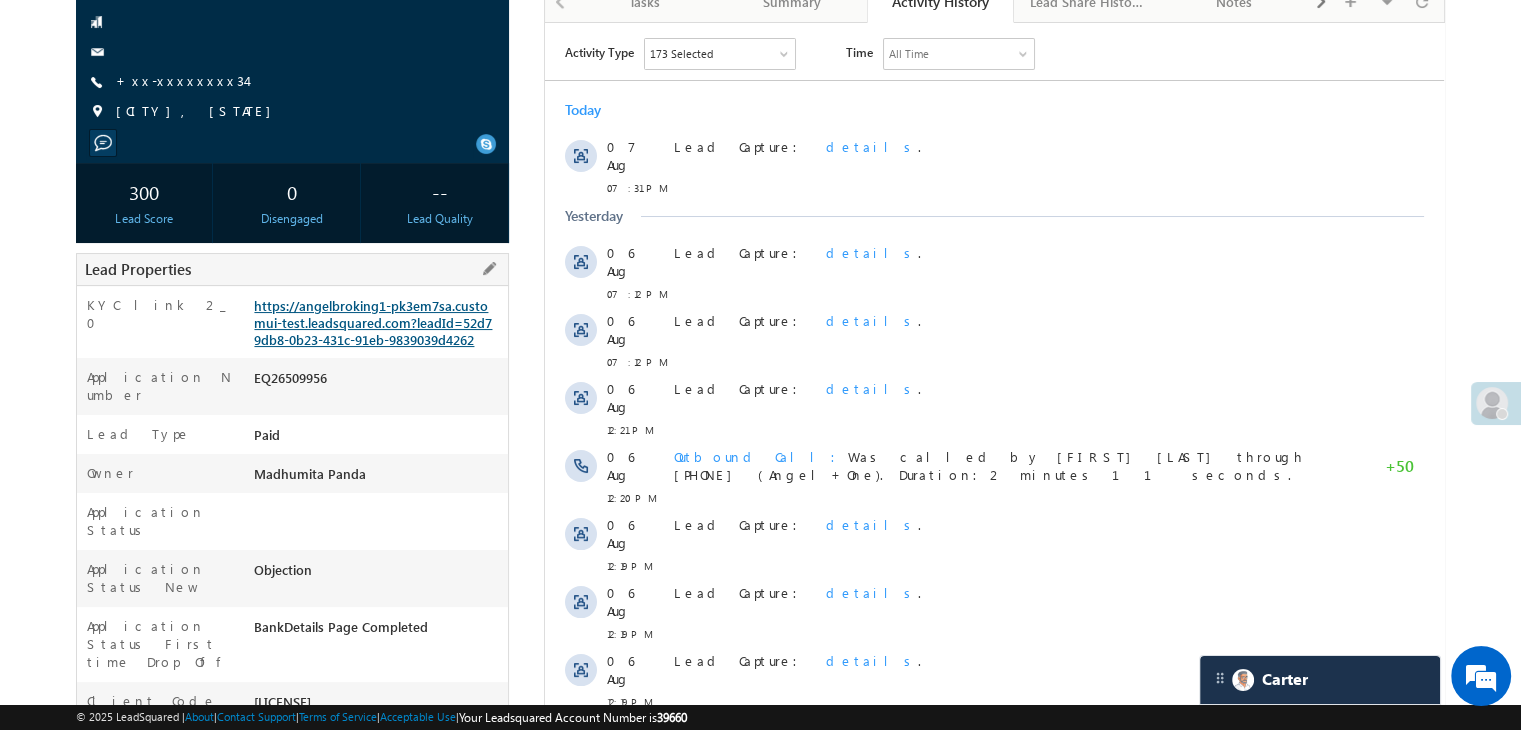 click on "https://angelbroking1-pk3em7sa.customui-test.leadsquared.com?leadId=52d79db8-0b23-431c-91eb-9839039d4262" at bounding box center [373, 322] 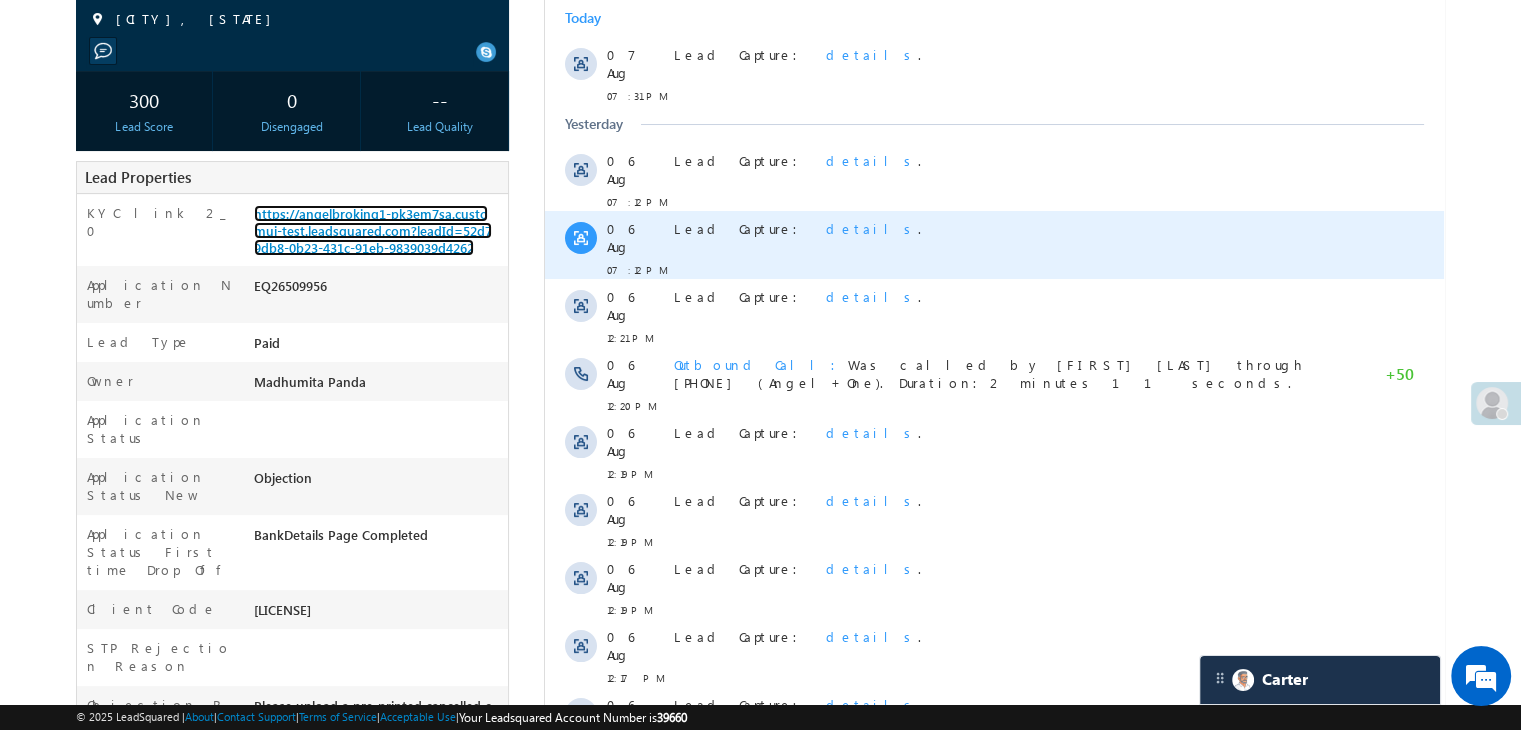 scroll, scrollTop: 400, scrollLeft: 0, axis: vertical 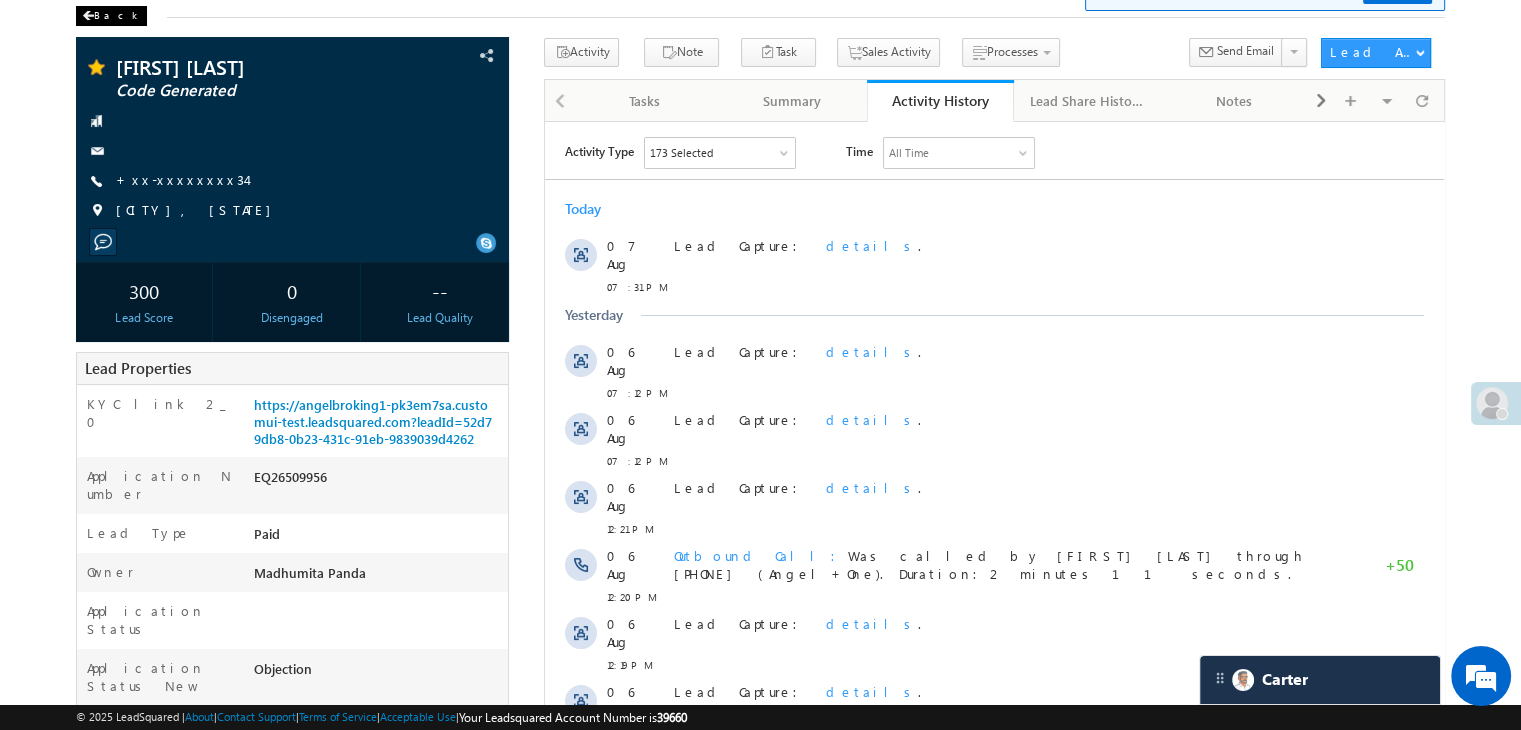 click on "Back" at bounding box center [111, 16] 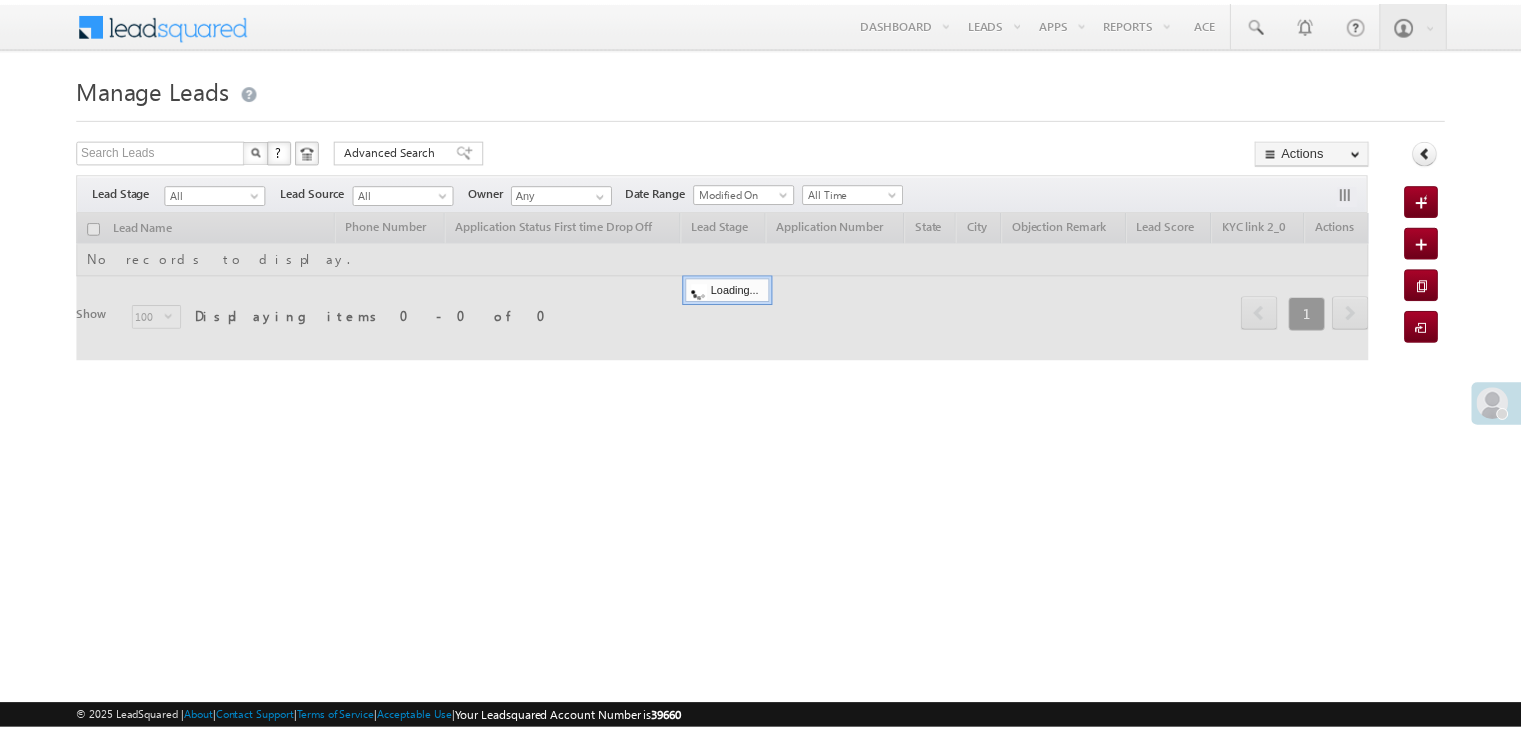scroll, scrollTop: 0, scrollLeft: 0, axis: both 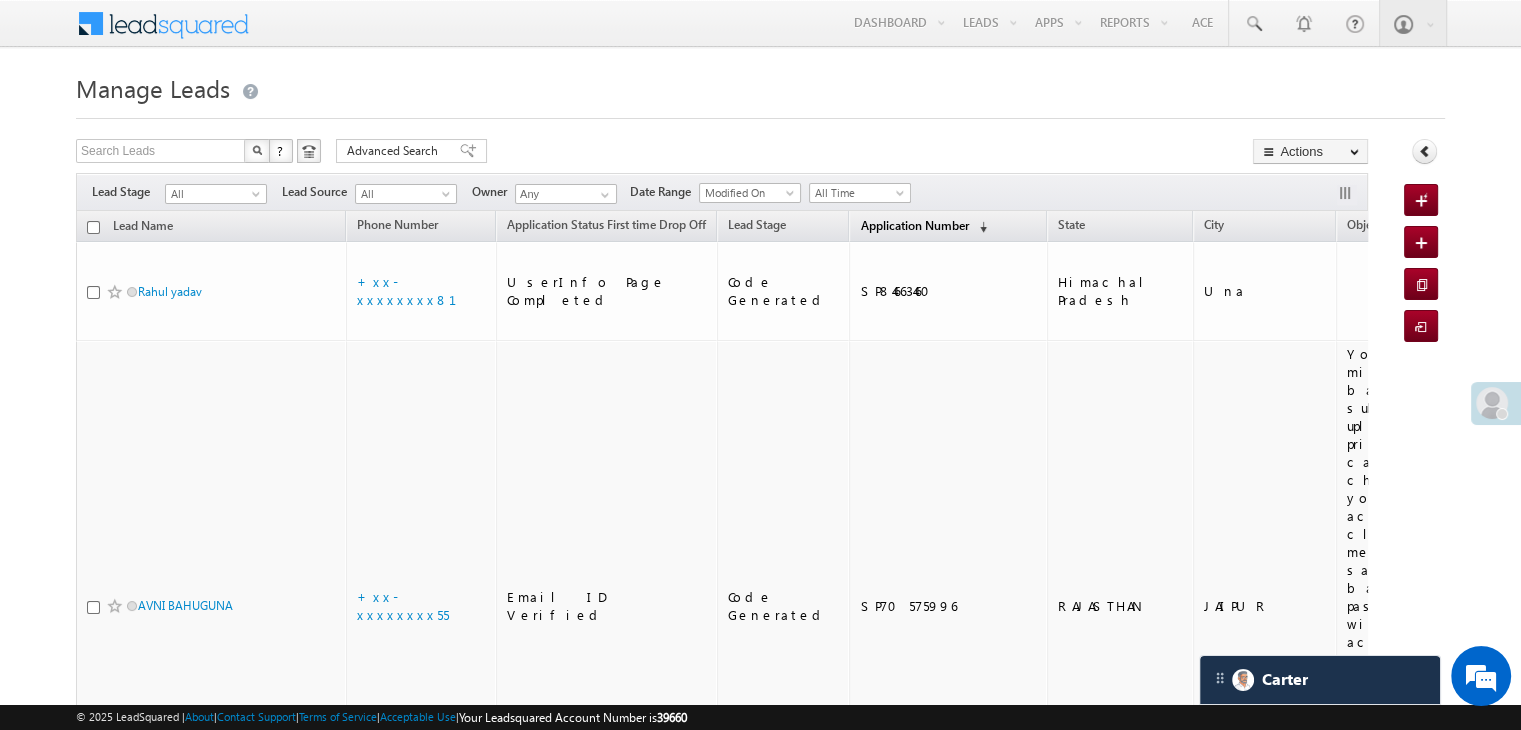 click on "Application Number" at bounding box center (914, 225) 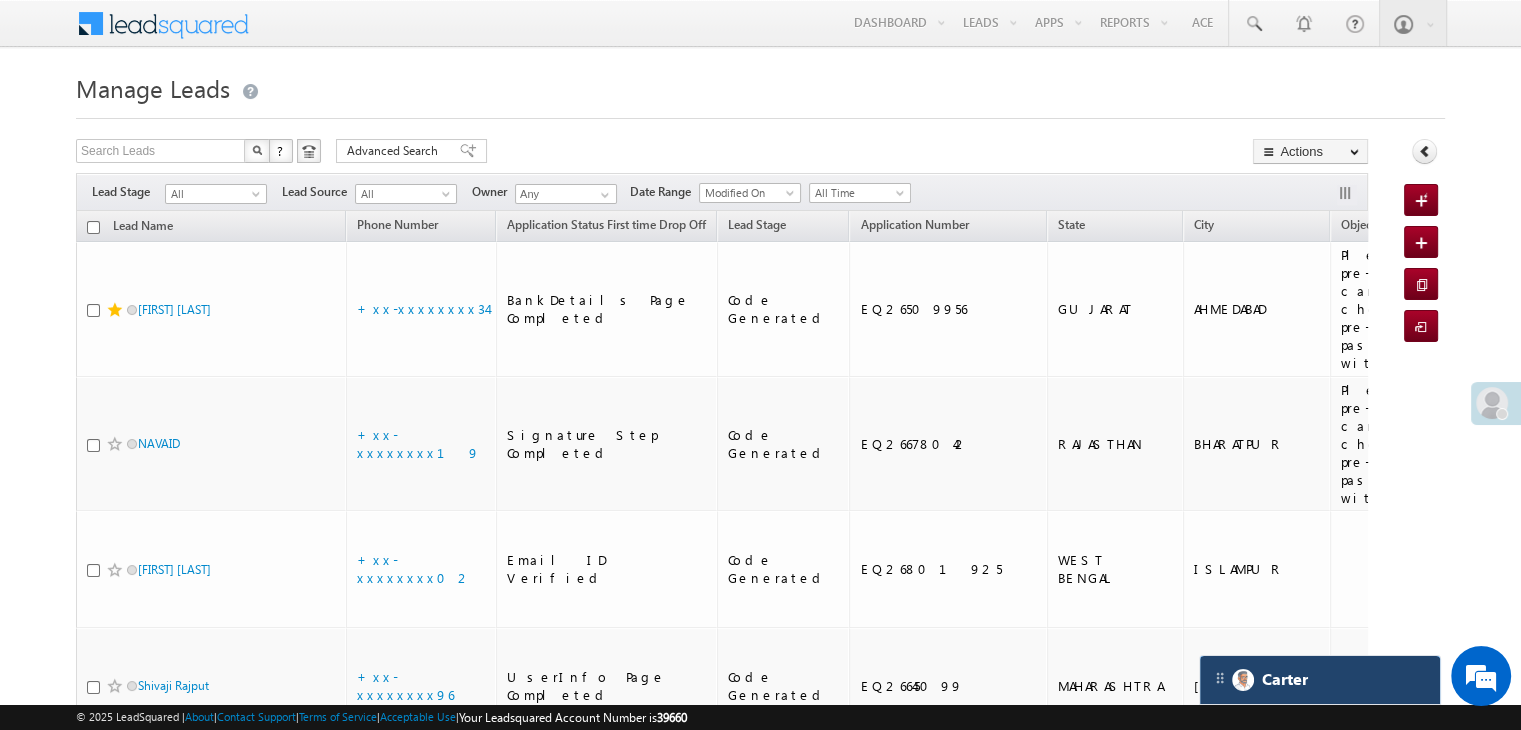 click on "Carter" at bounding box center [1320, 680] 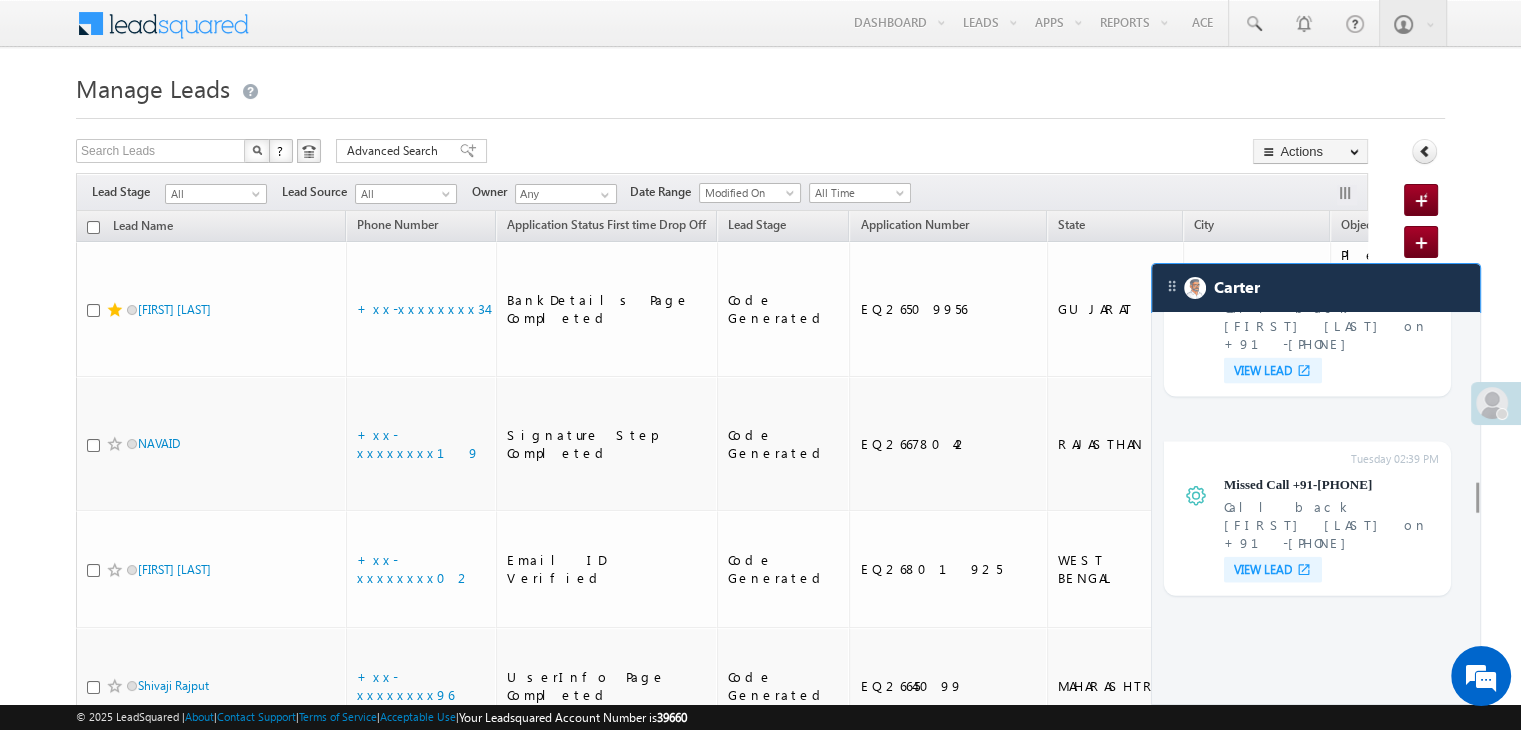 scroll, scrollTop: 4602, scrollLeft: 0, axis: vertical 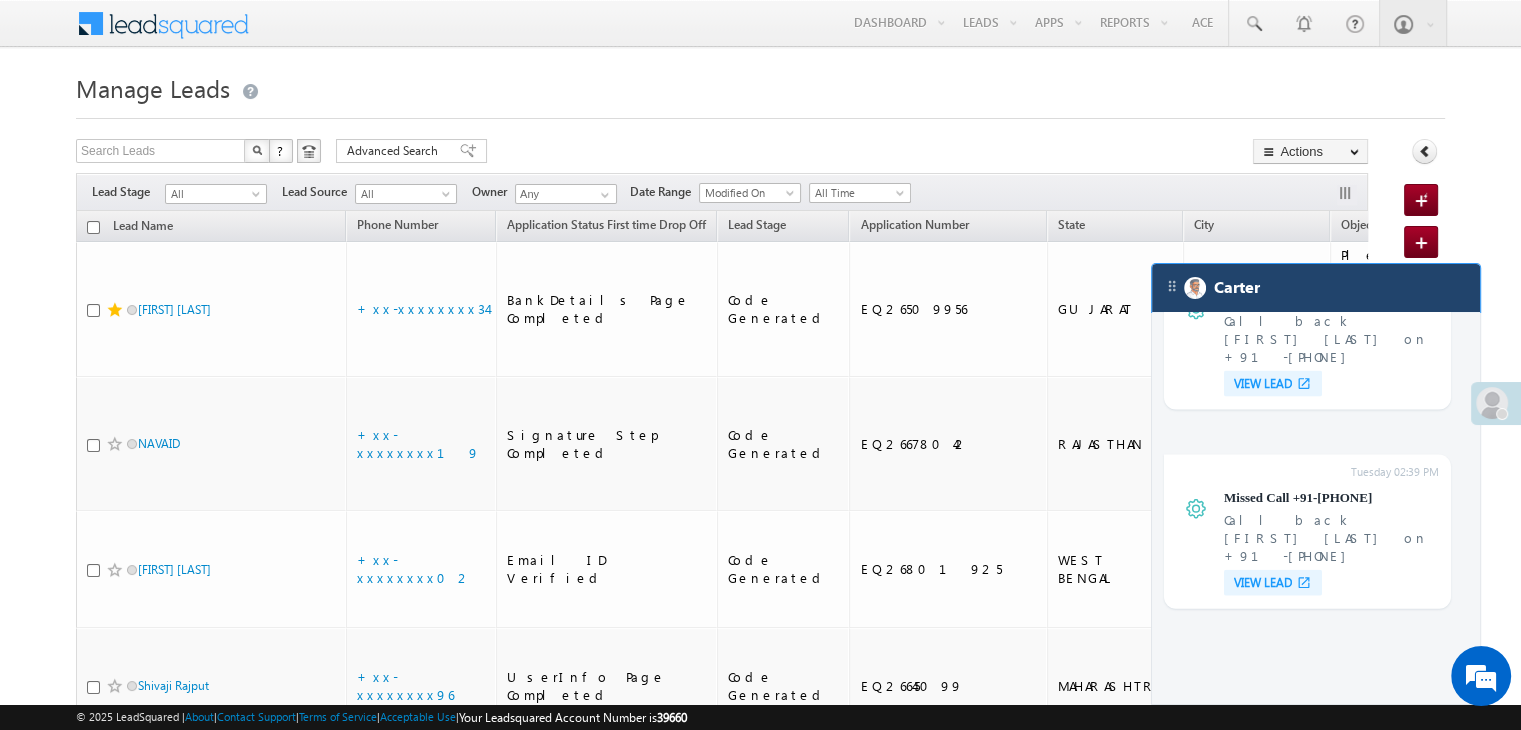 click on "Carter" at bounding box center [1316, 288] 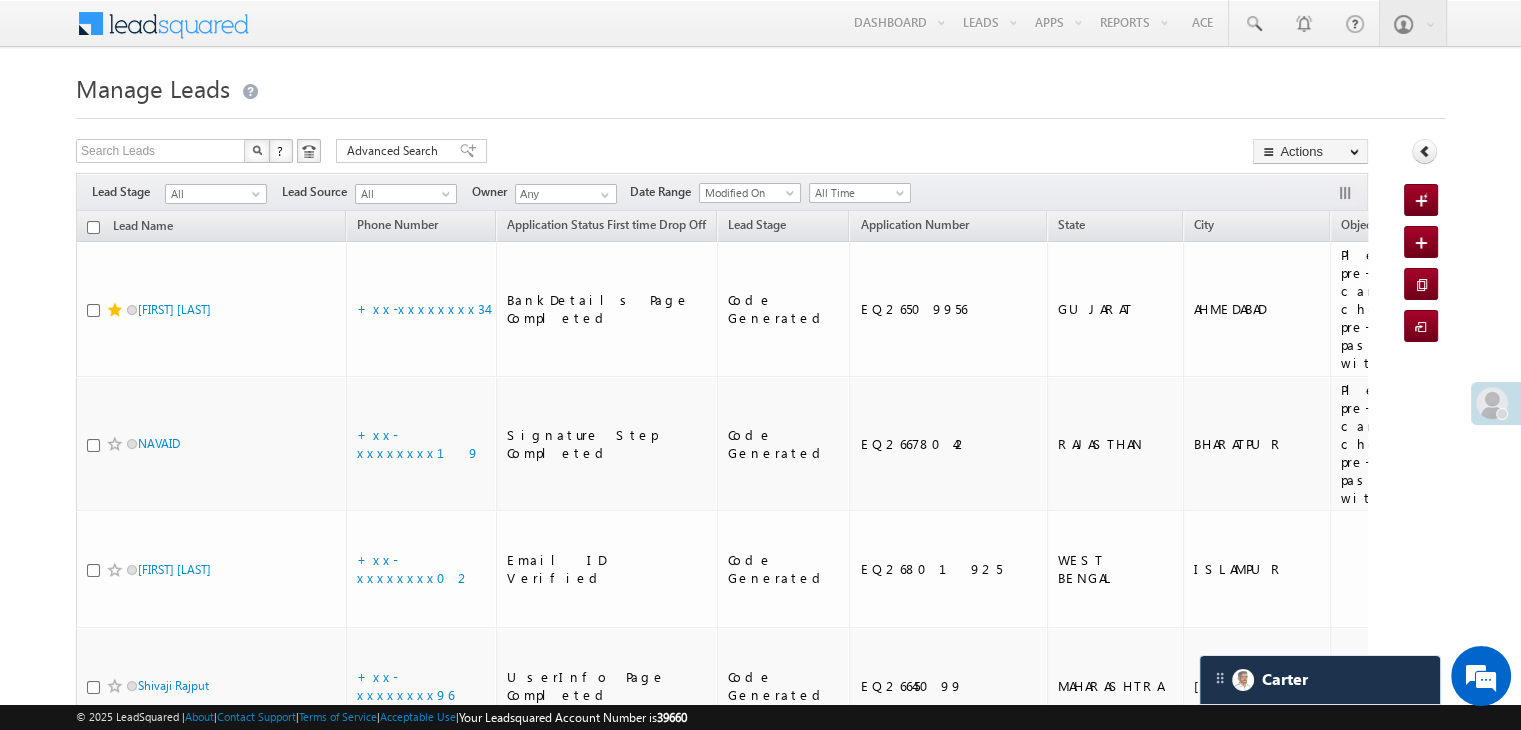 scroll, scrollTop: 7832, scrollLeft: 0, axis: vertical 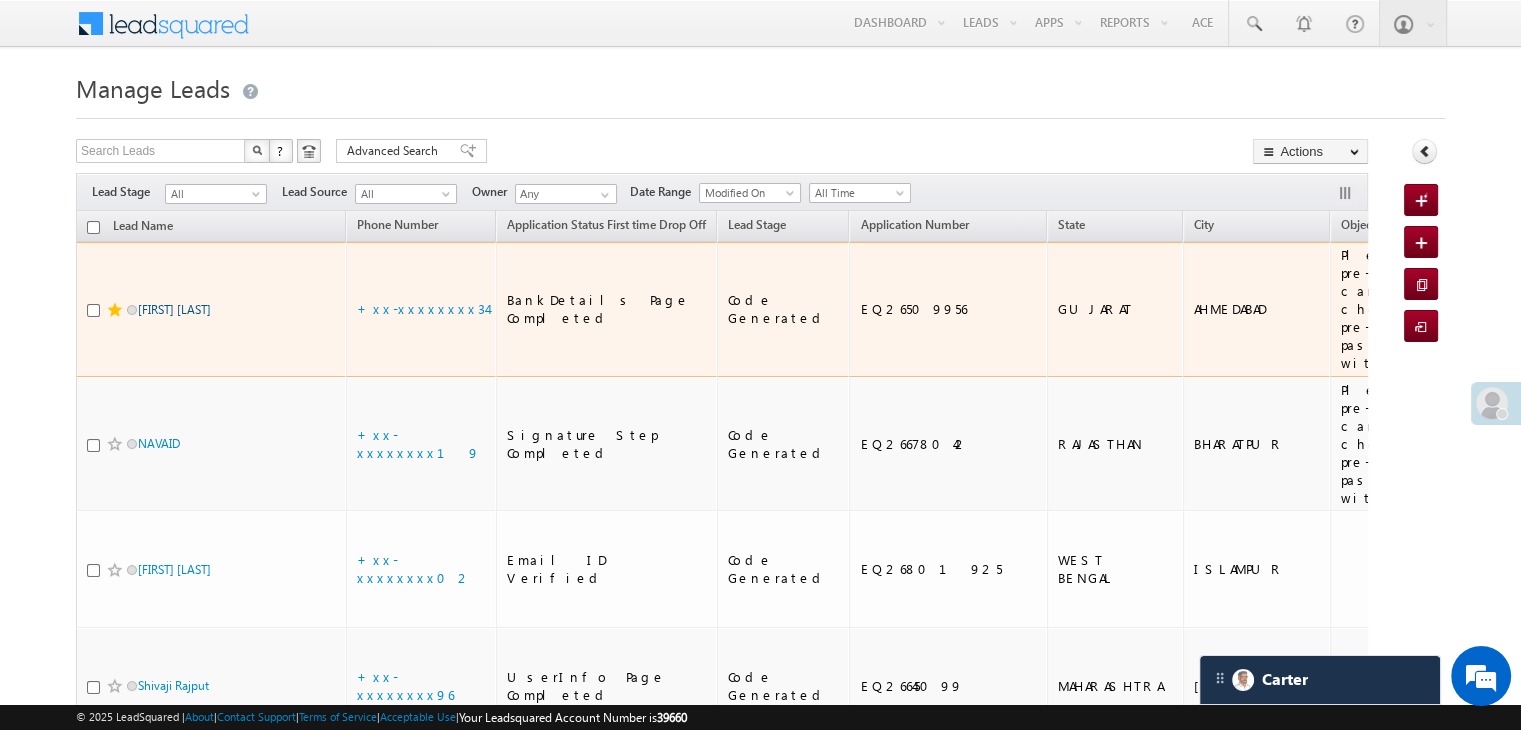 click on "[FIRST] [LAST]" at bounding box center [174, 309] 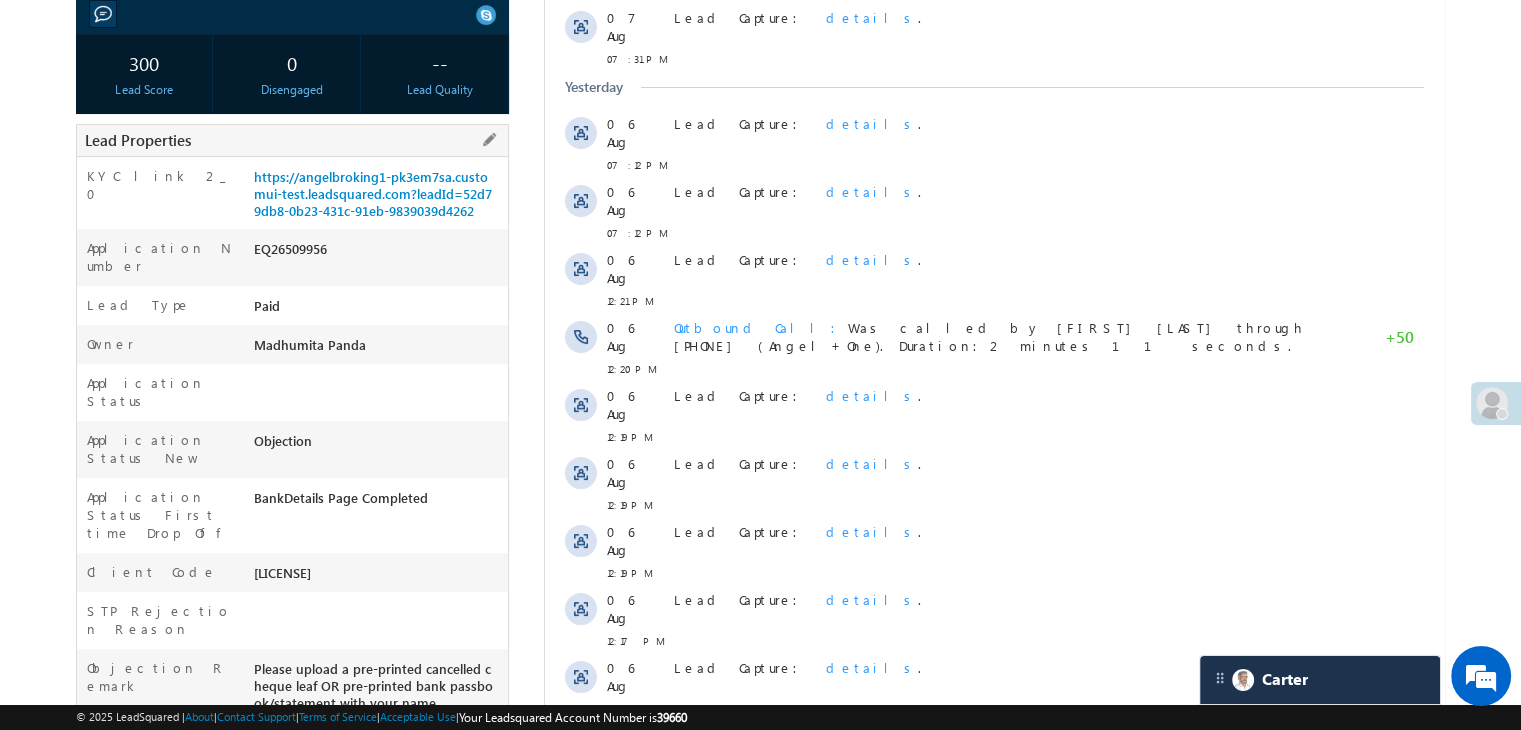 scroll, scrollTop: 600, scrollLeft: 0, axis: vertical 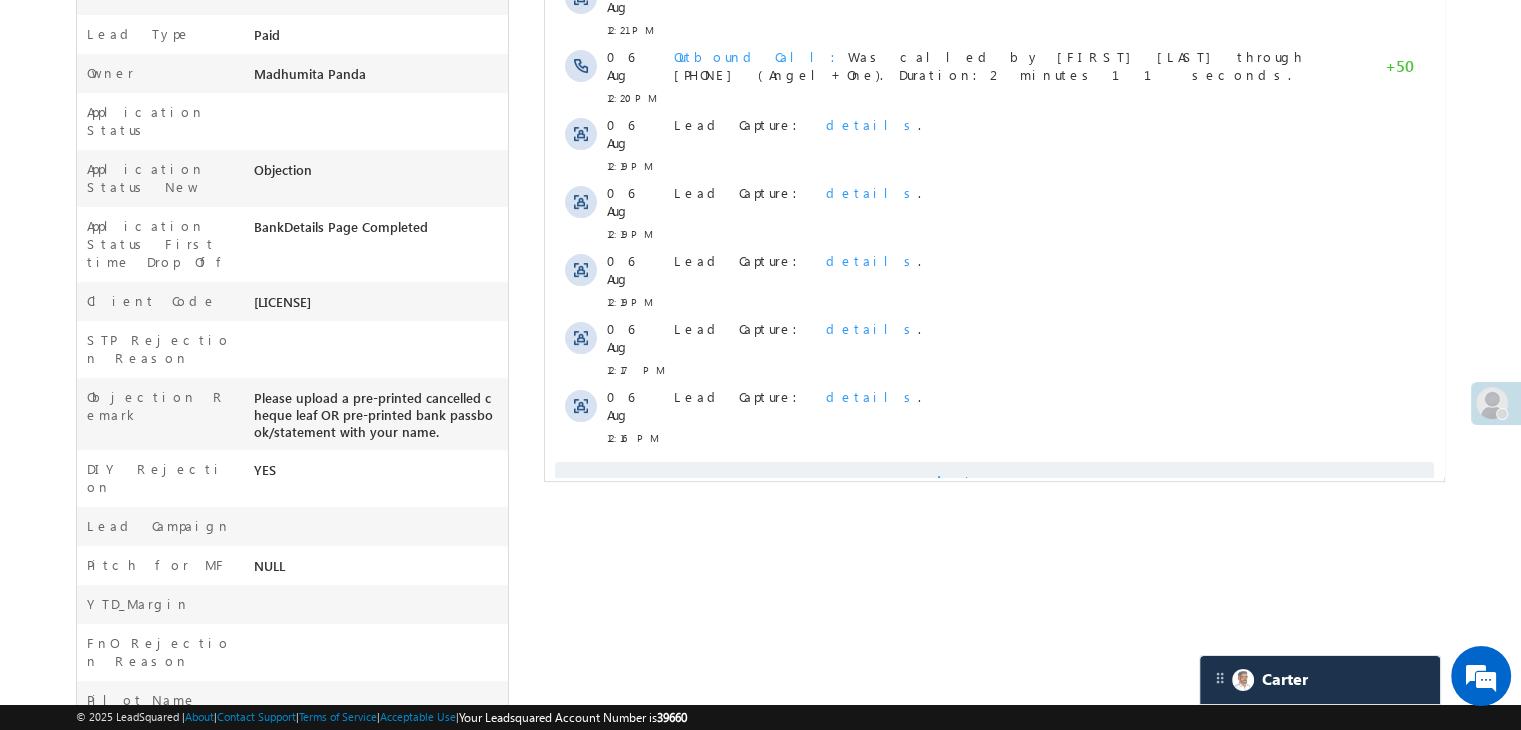 click on "Show More" at bounding box center [1004, 482] 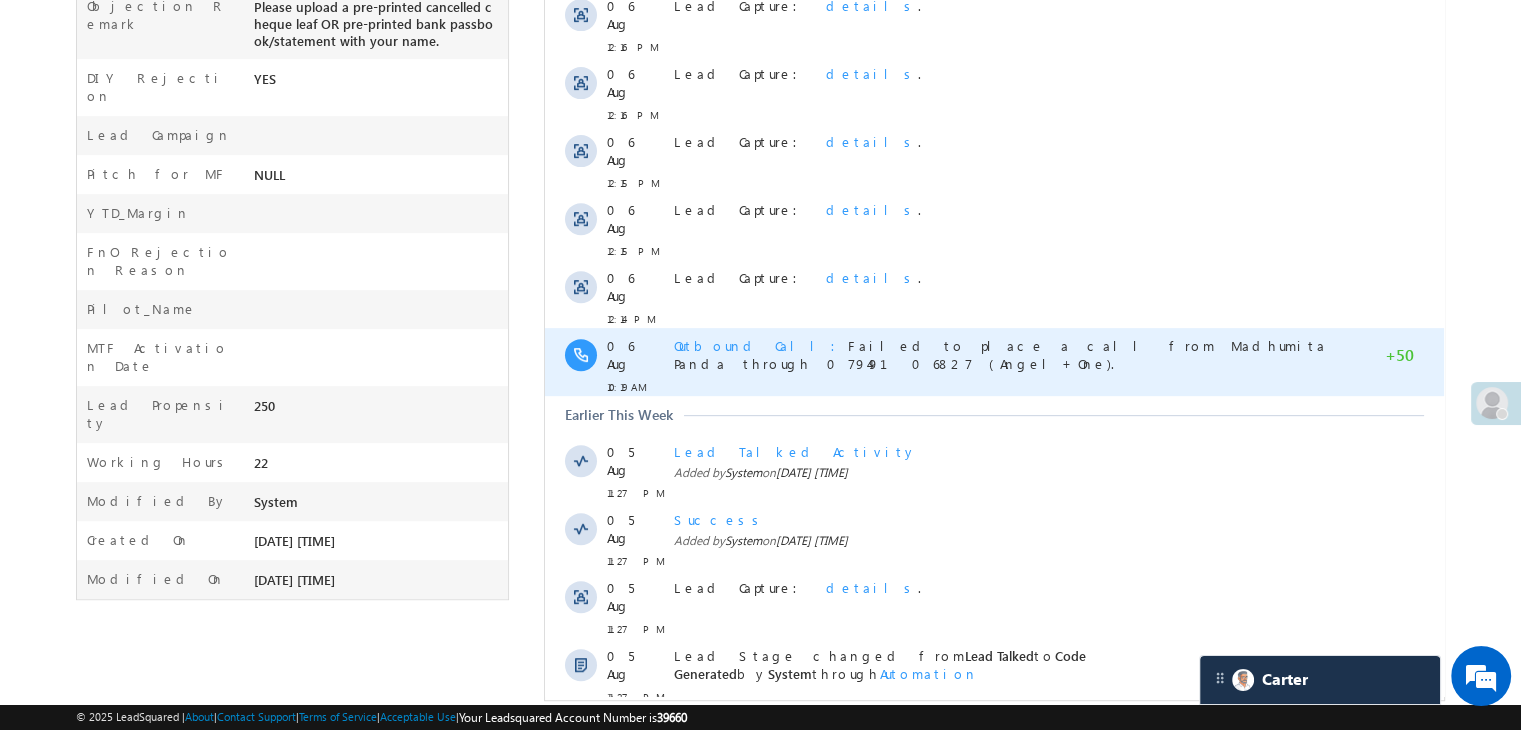 scroll, scrollTop: 1000, scrollLeft: 0, axis: vertical 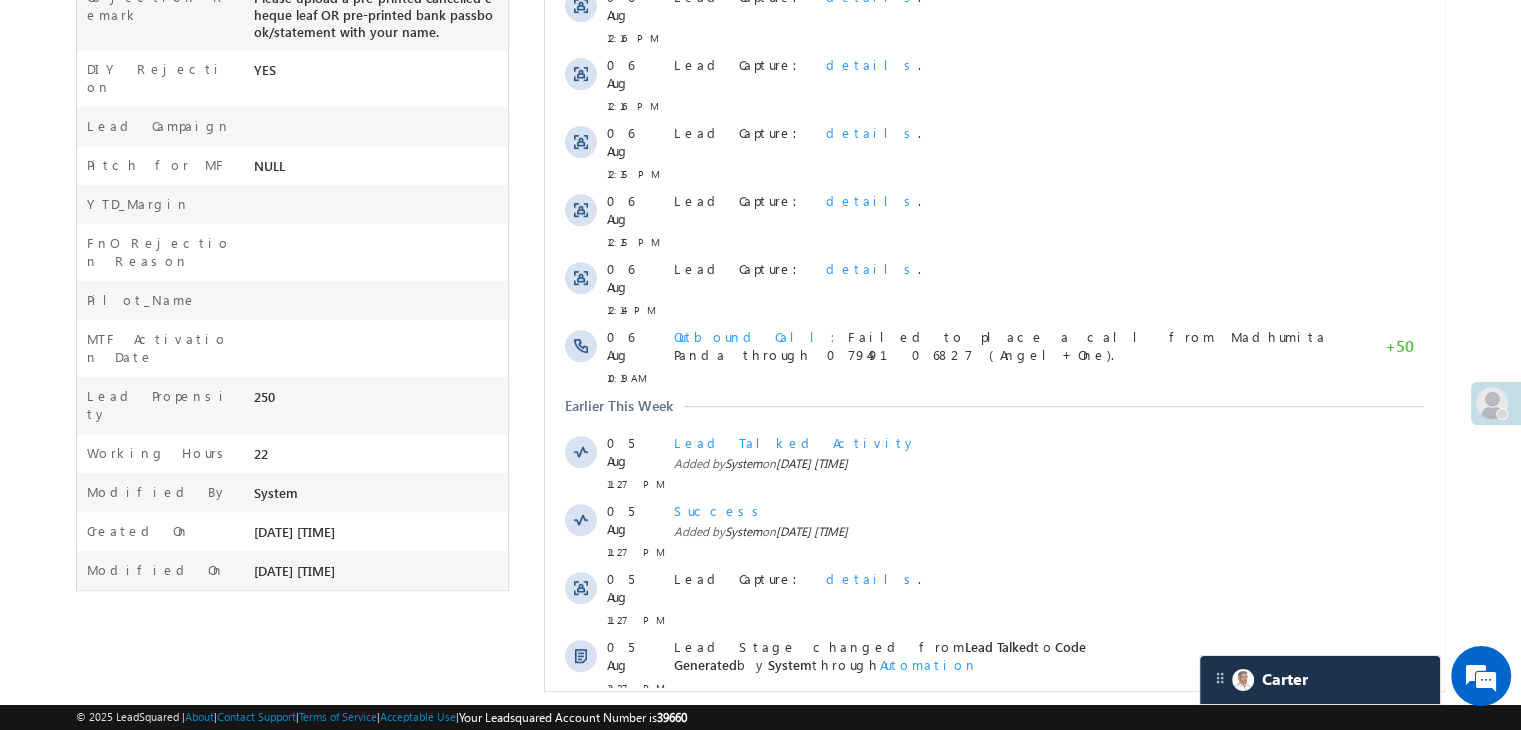 click on "Show More" at bounding box center (1004, 800) 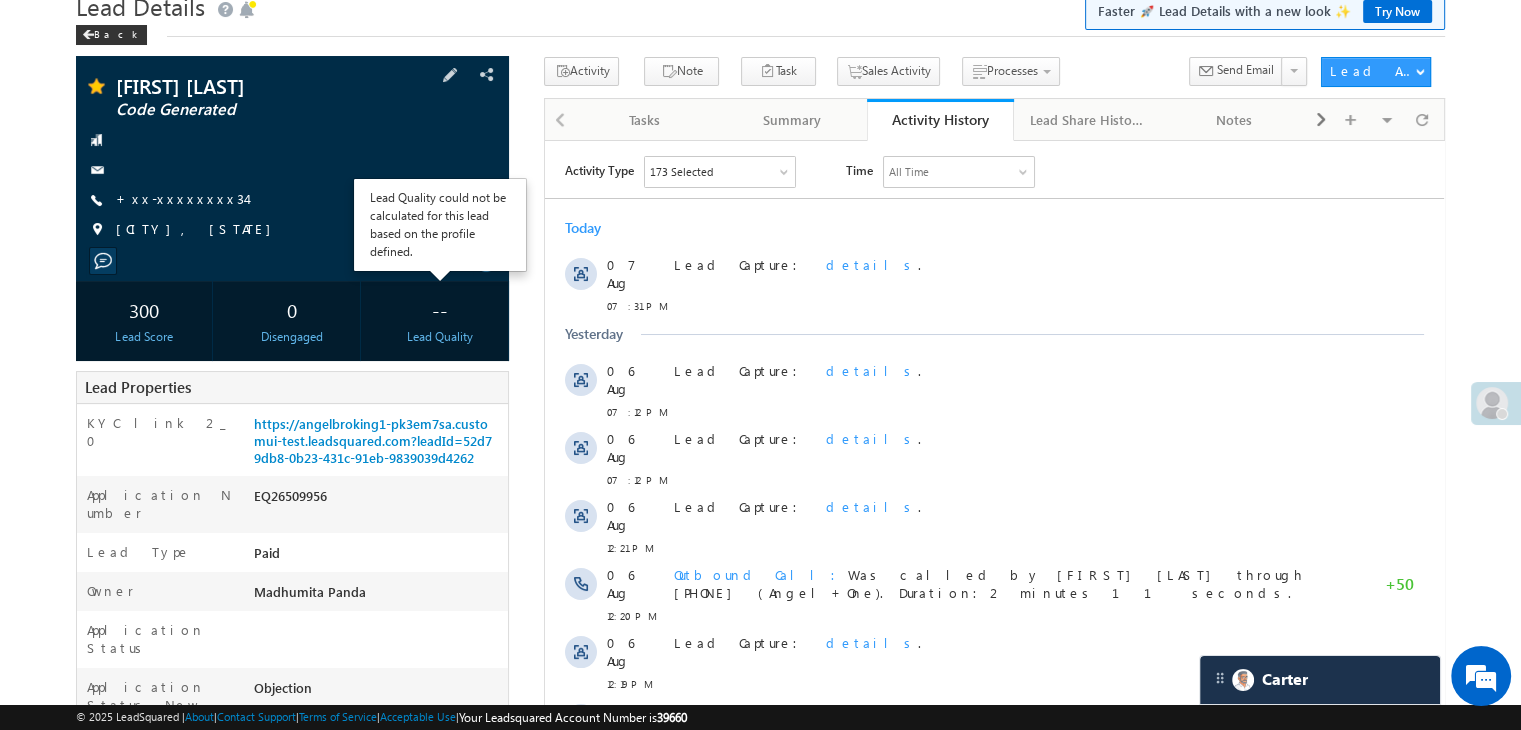 scroll, scrollTop: 0, scrollLeft: 0, axis: both 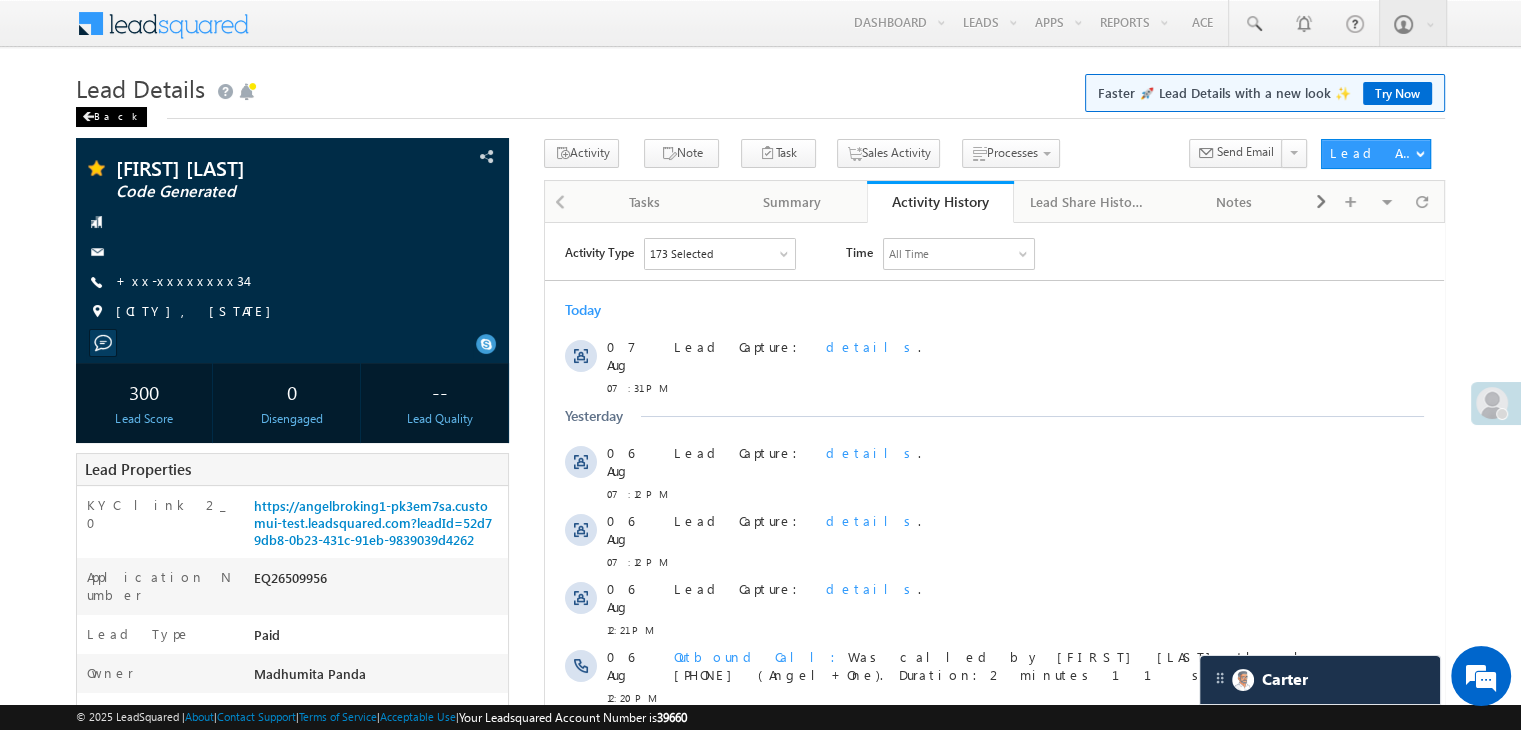 click on "Back" at bounding box center (111, 117) 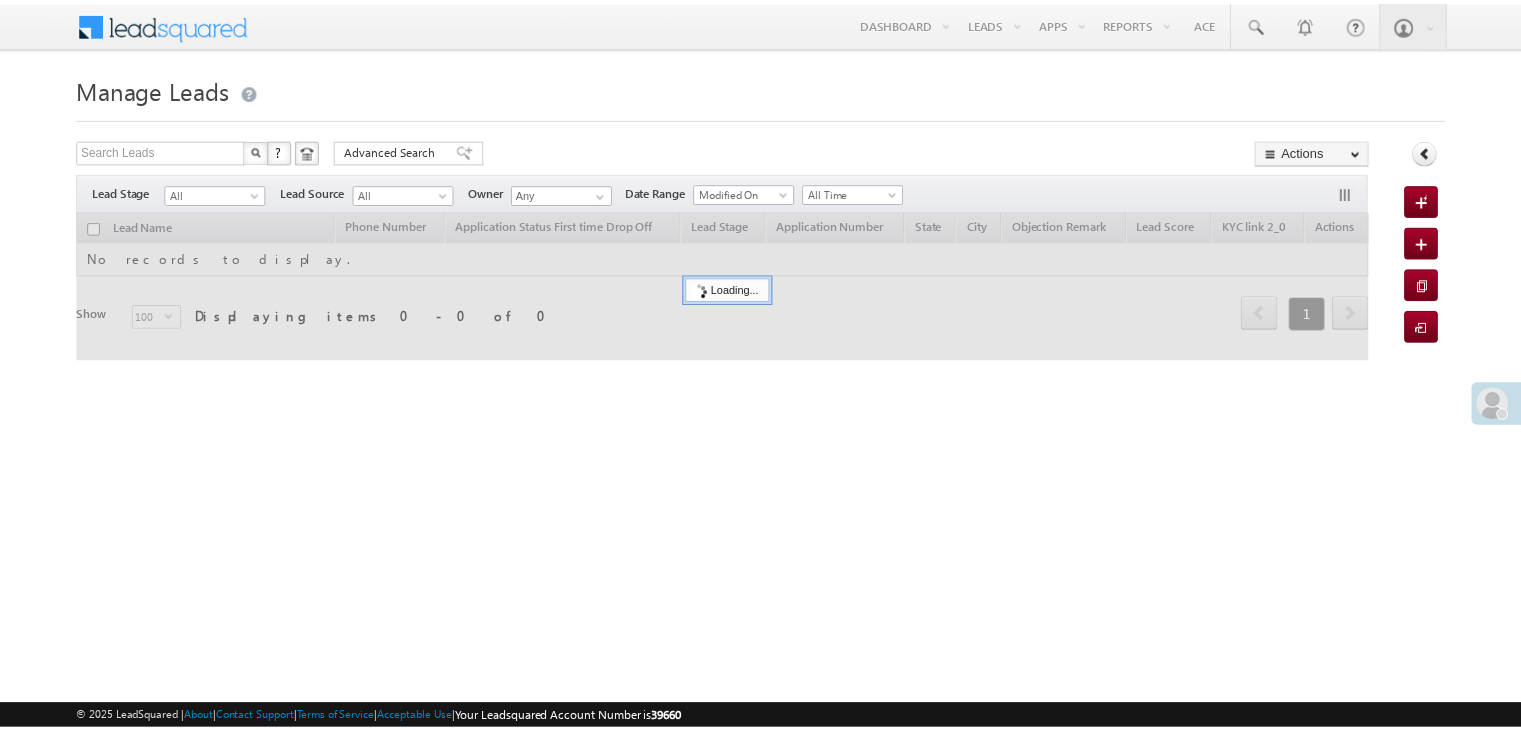 scroll, scrollTop: 0, scrollLeft: 0, axis: both 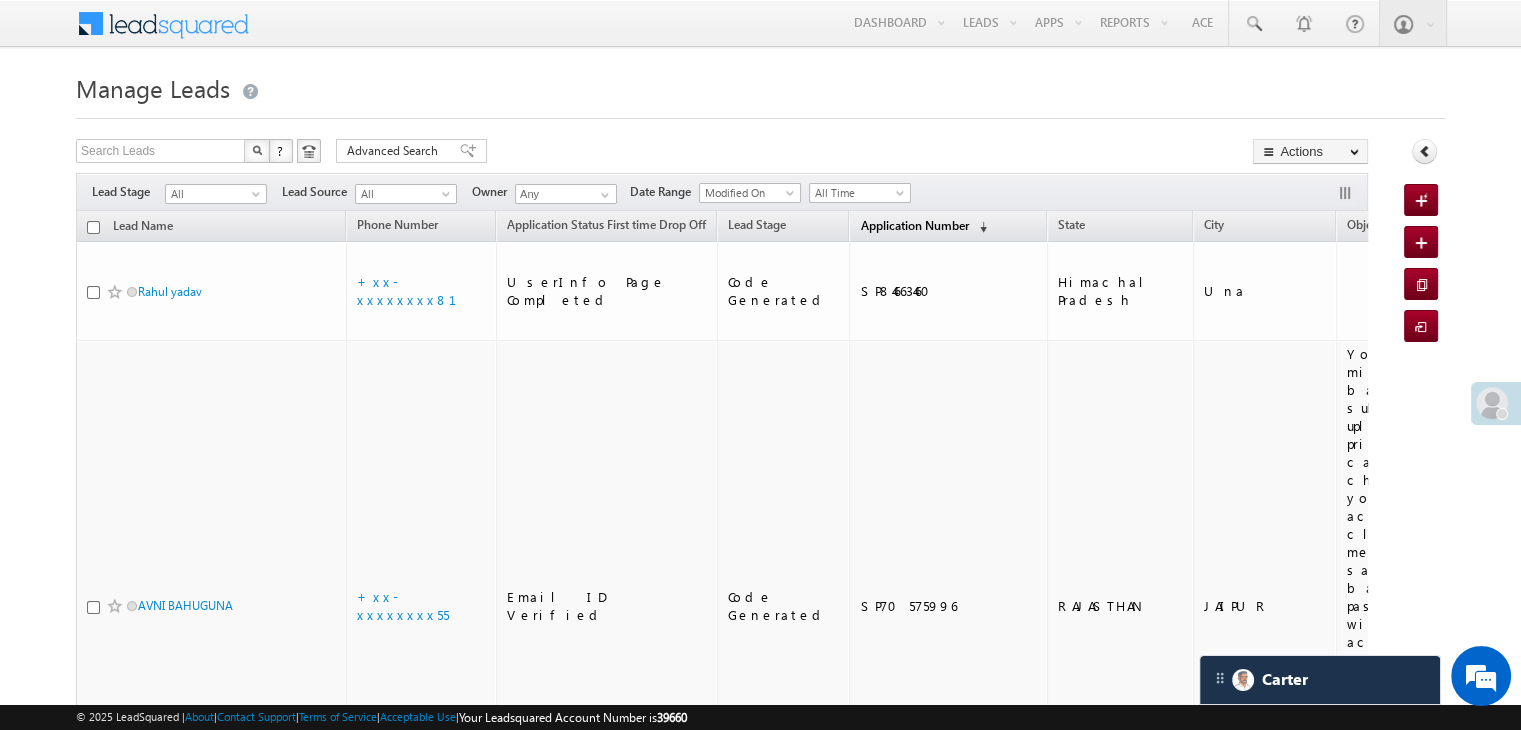 click on "Application Number" at bounding box center [914, 225] 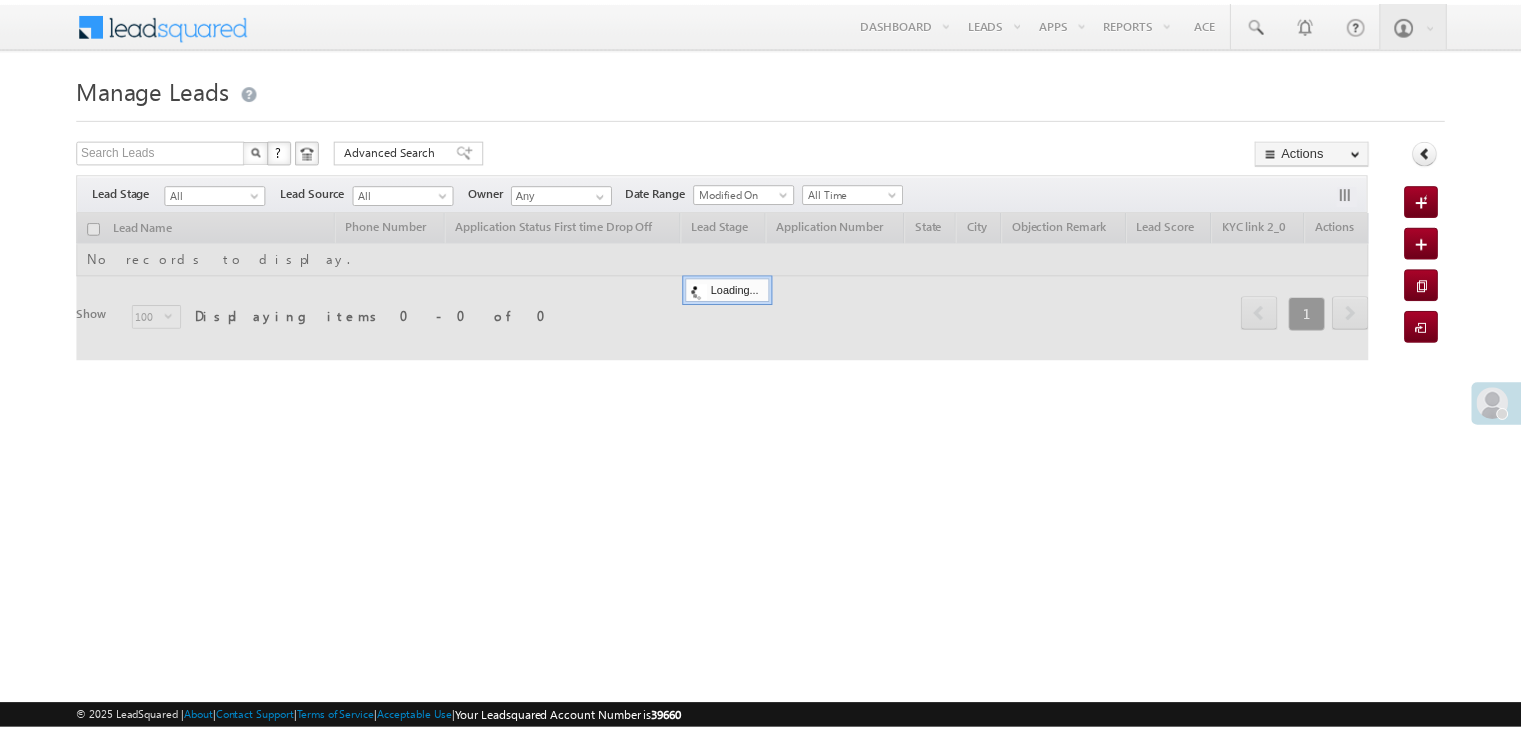 scroll, scrollTop: 0, scrollLeft: 0, axis: both 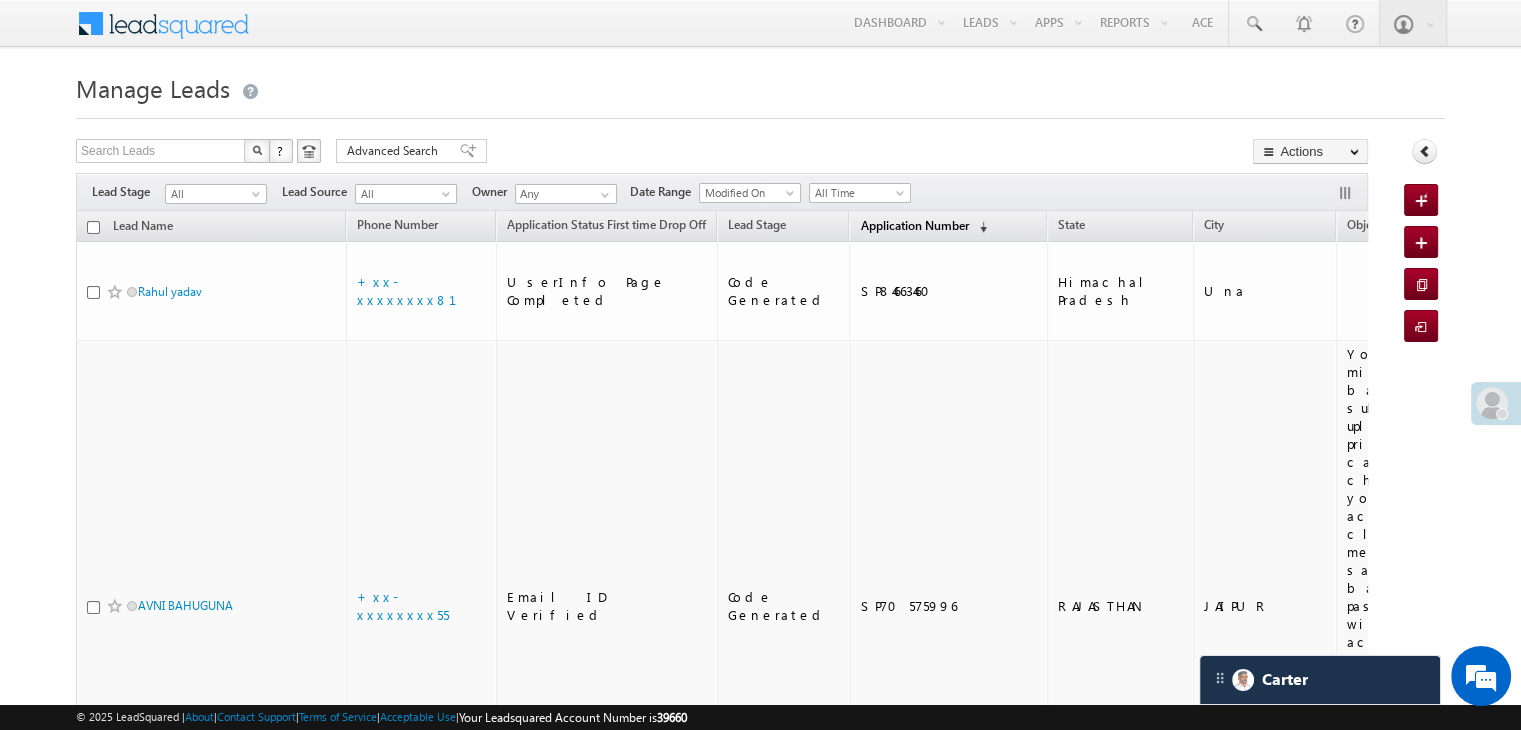 click on "Application Number" at bounding box center (914, 225) 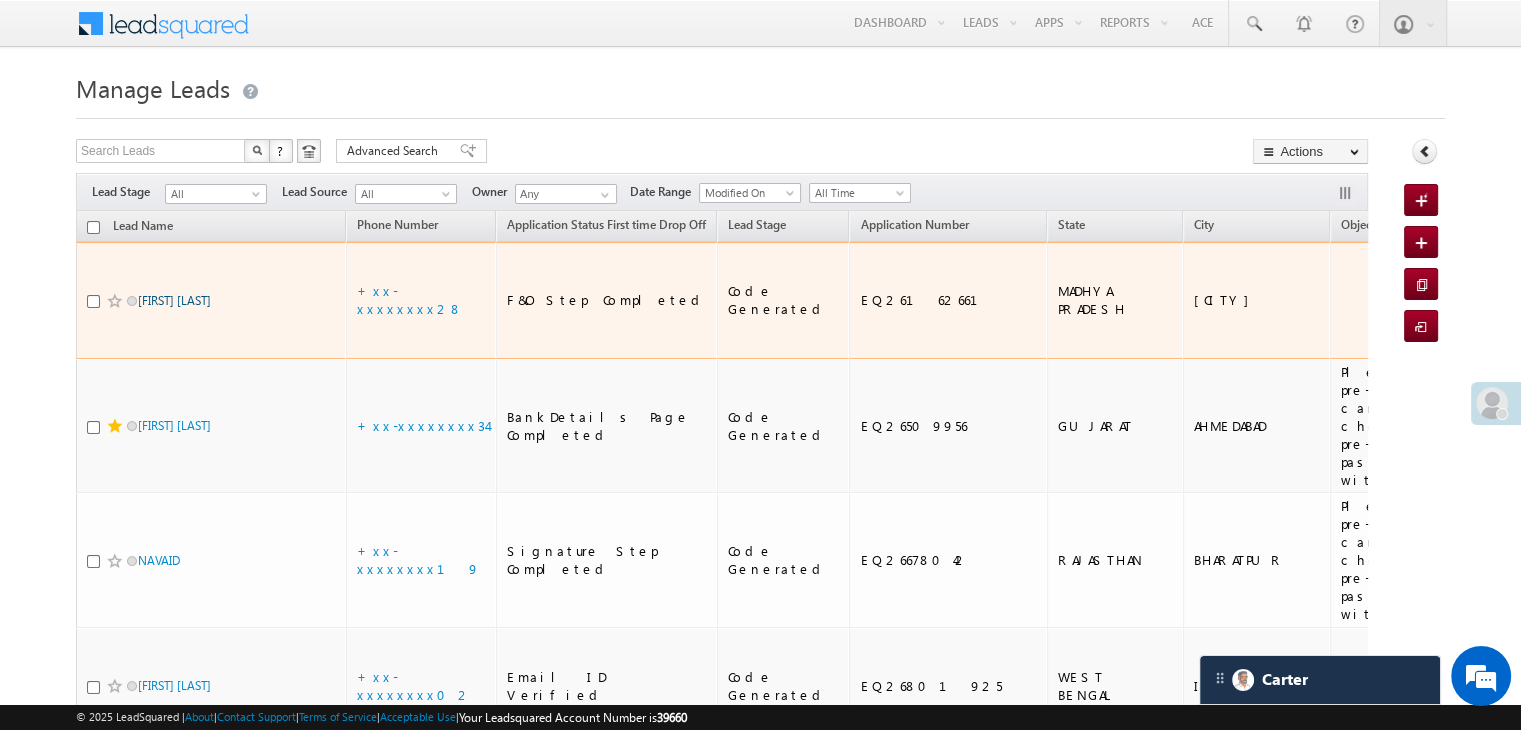click on "[FIRST] [LAST]" at bounding box center [174, 300] 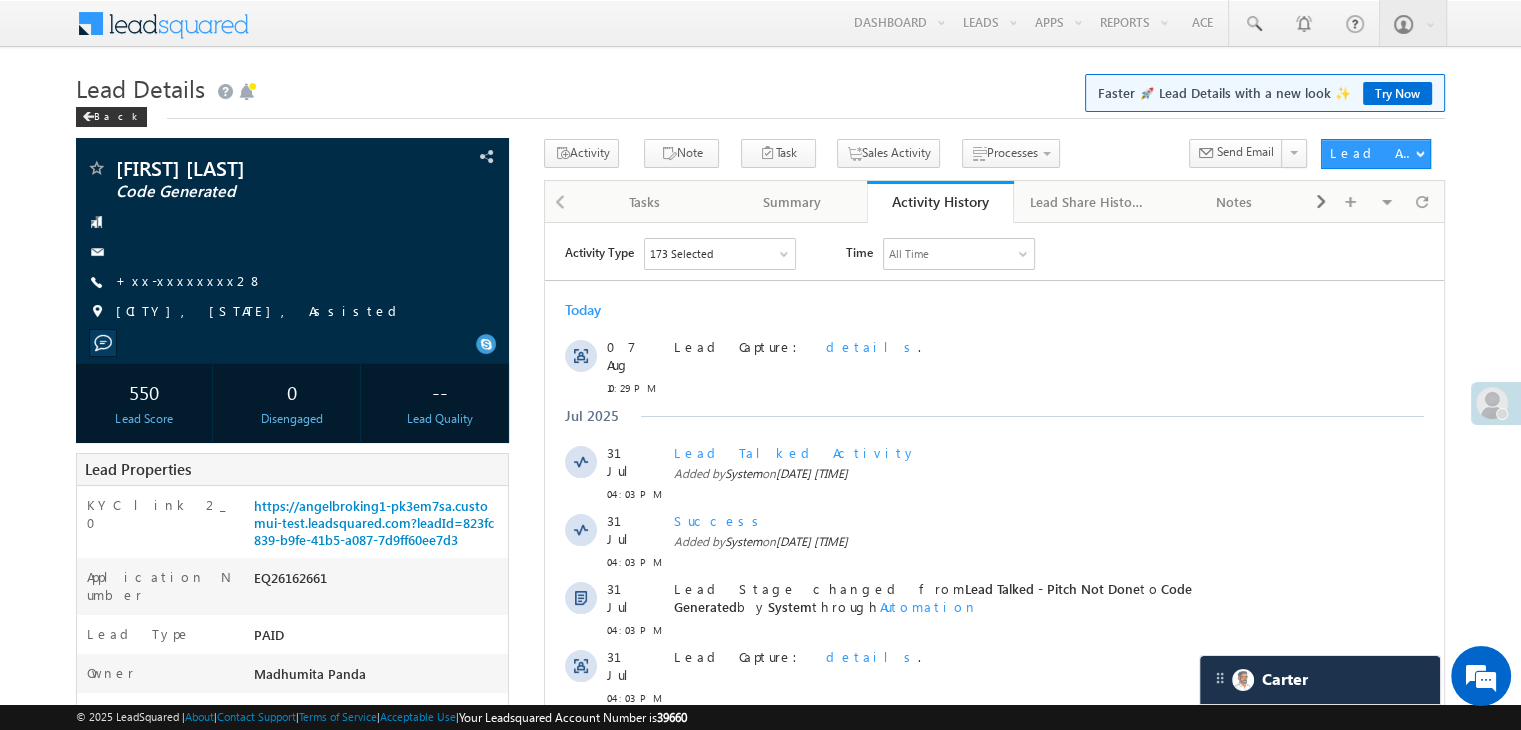 scroll, scrollTop: 0, scrollLeft: 0, axis: both 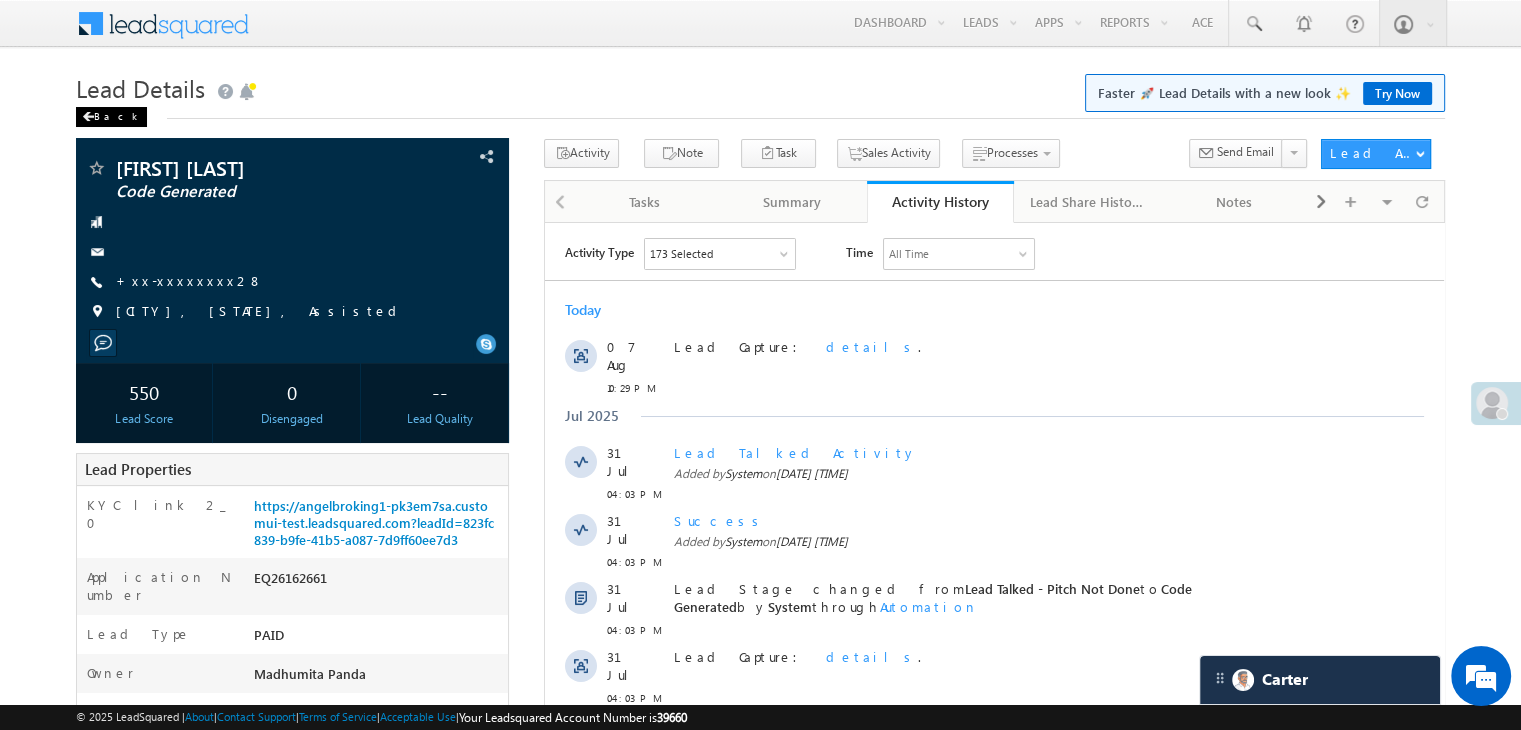 click on "Back" at bounding box center [111, 117] 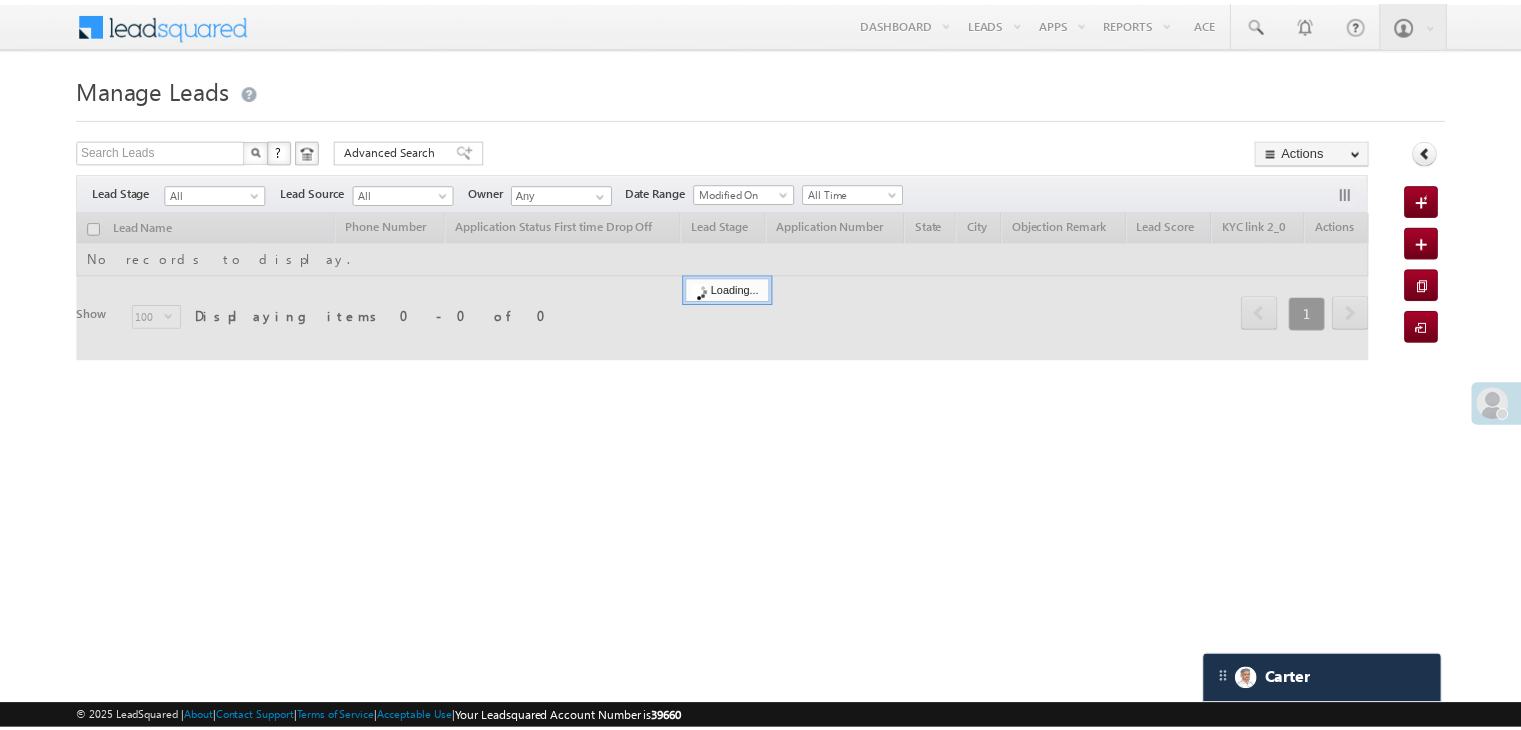scroll, scrollTop: 0, scrollLeft: 0, axis: both 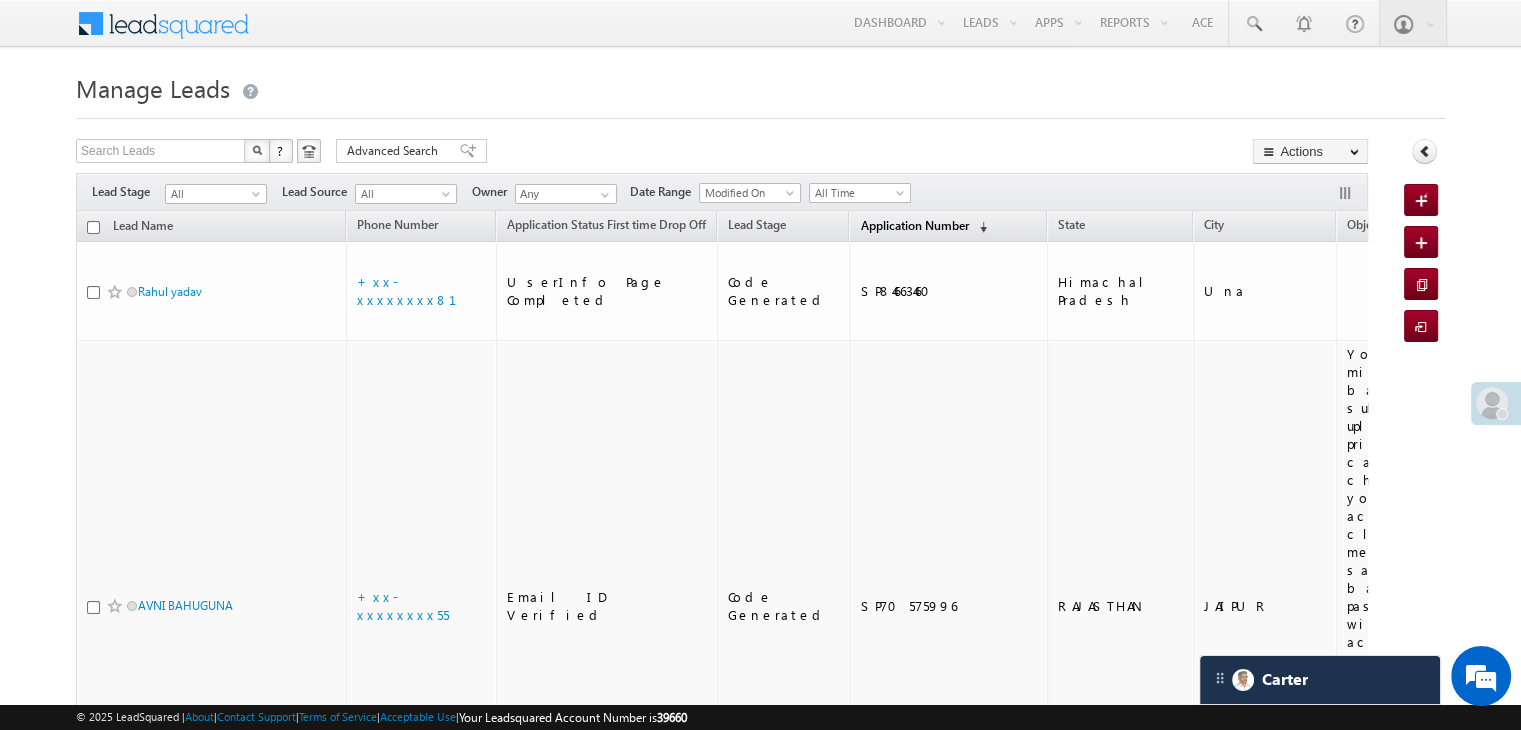 click on "Application Number" at bounding box center [914, 225] 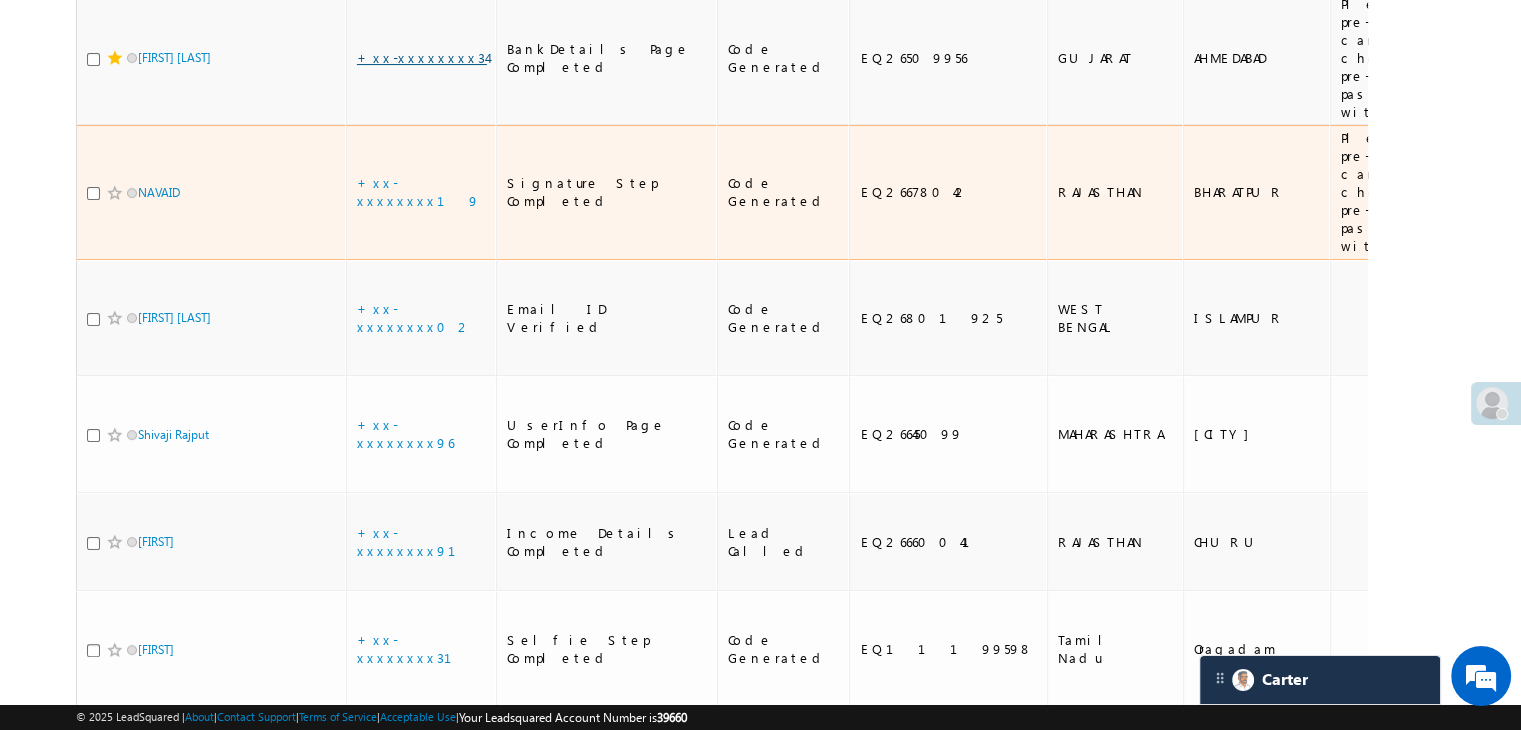 scroll, scrollTop: 500, scrollLeft: 0, axis: vertical 